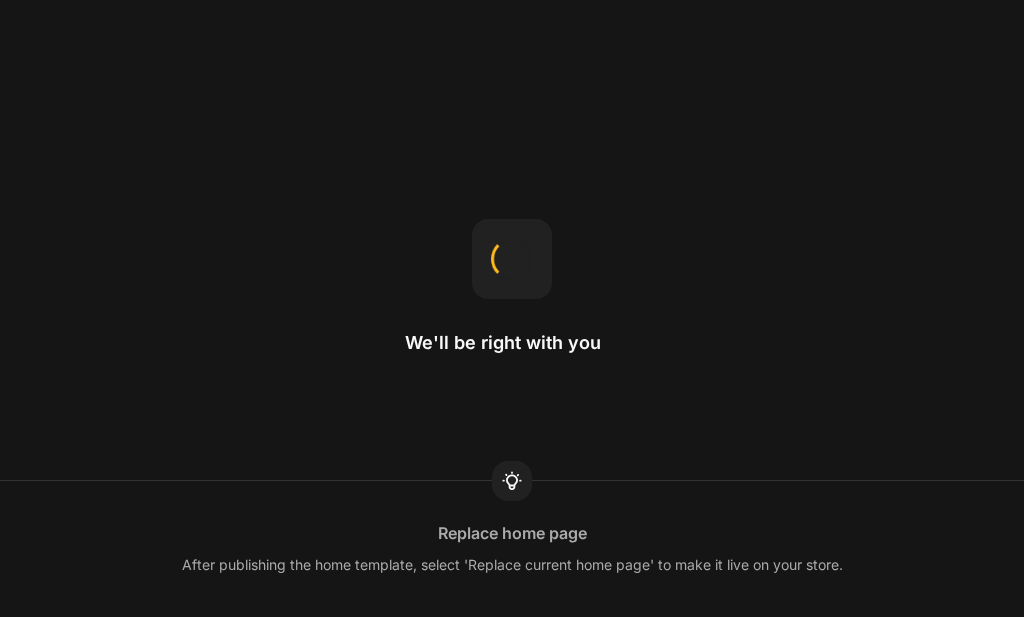 scroll, scrollTop: 0, scrollLeft: 0, axis: both 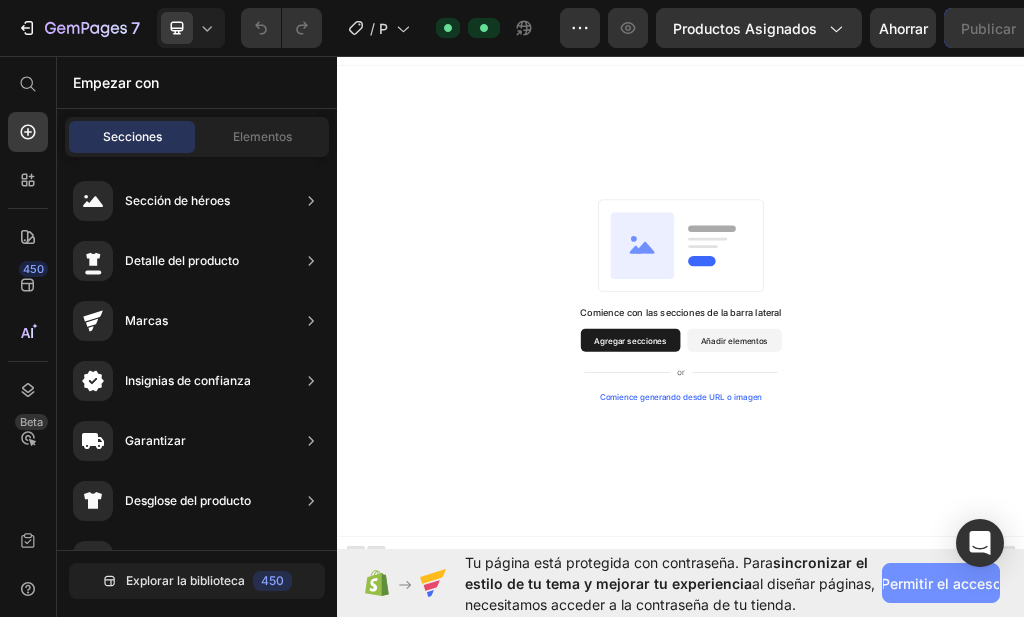 click on "Permitir el acceso" at bounding box center (941, 583) 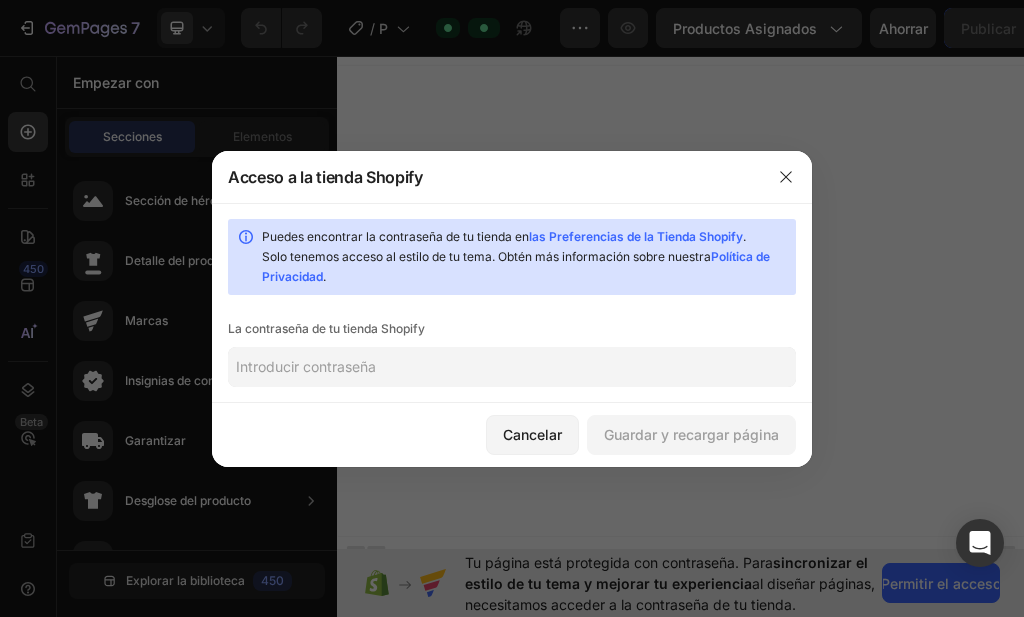 click 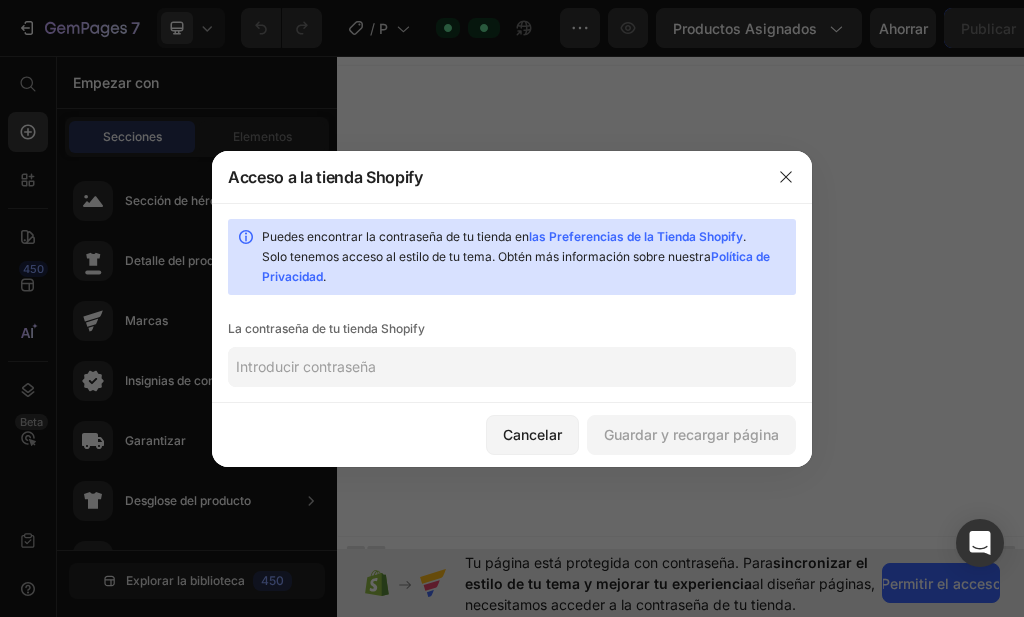 click on "las Preferencias de la Tienda Shopify" at bounding box center (636, 236) 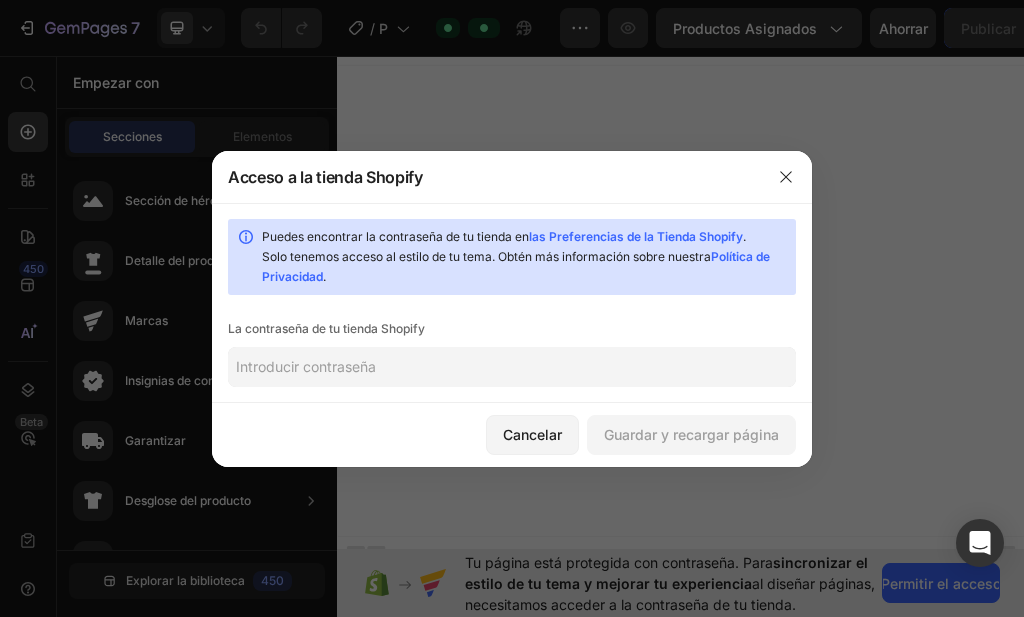 click 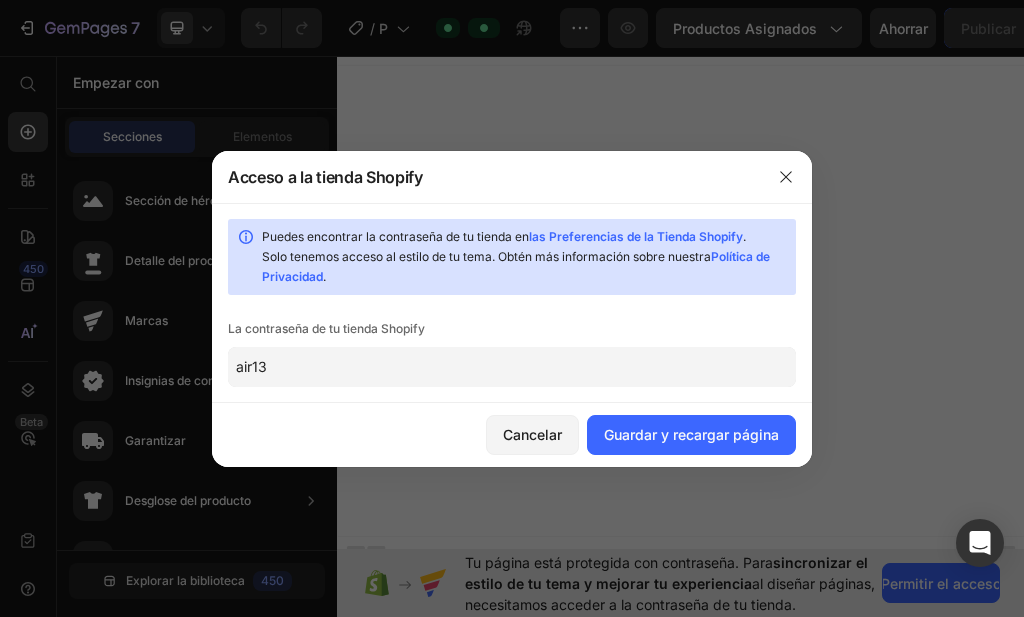 type on "air13" 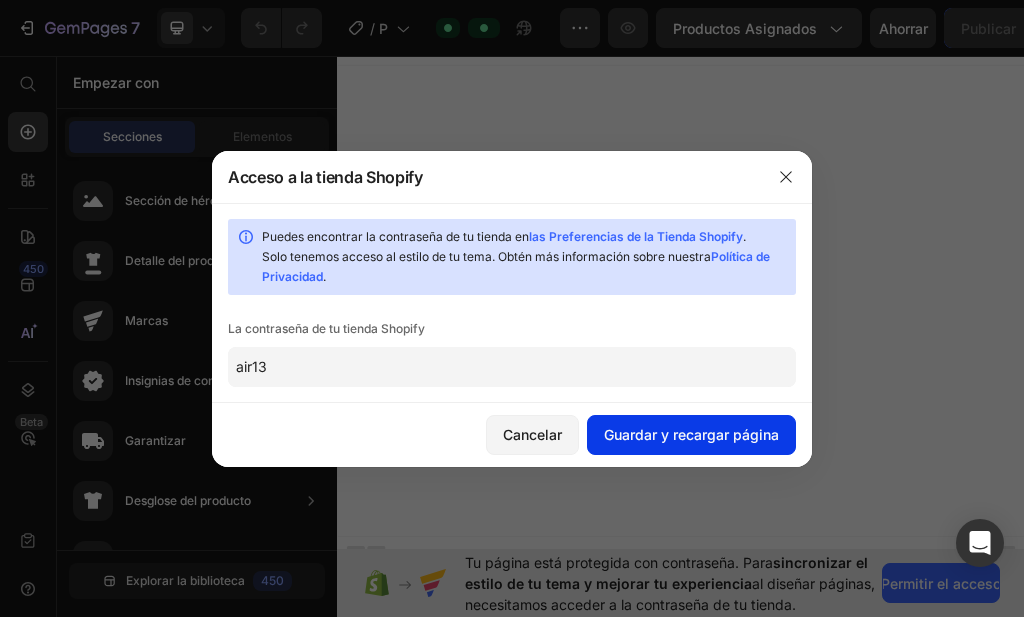 click on "Guardar y recargar página" at bounding box center (691, 434) 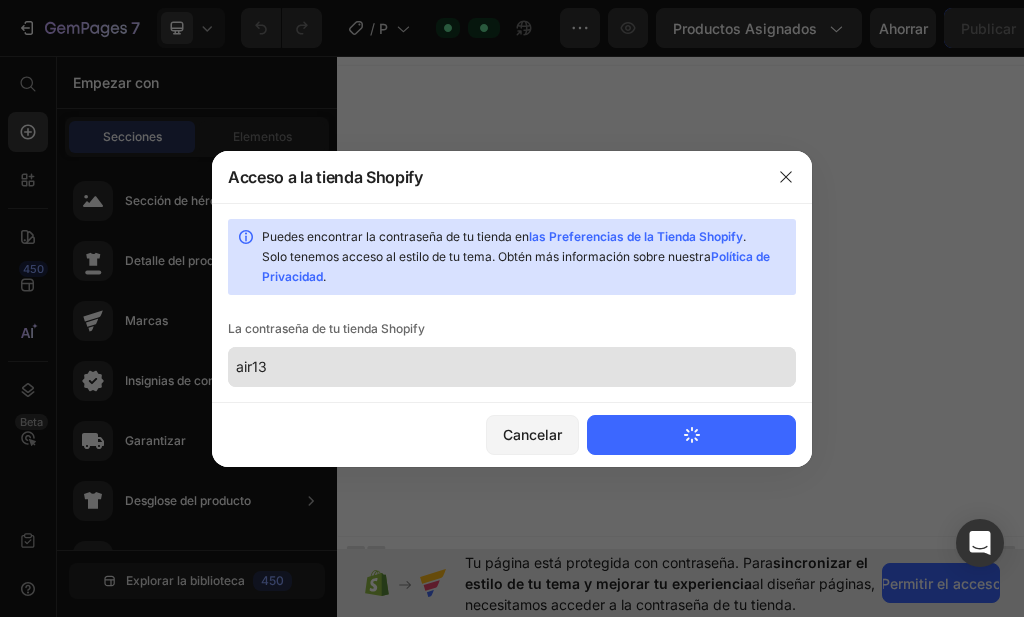 type 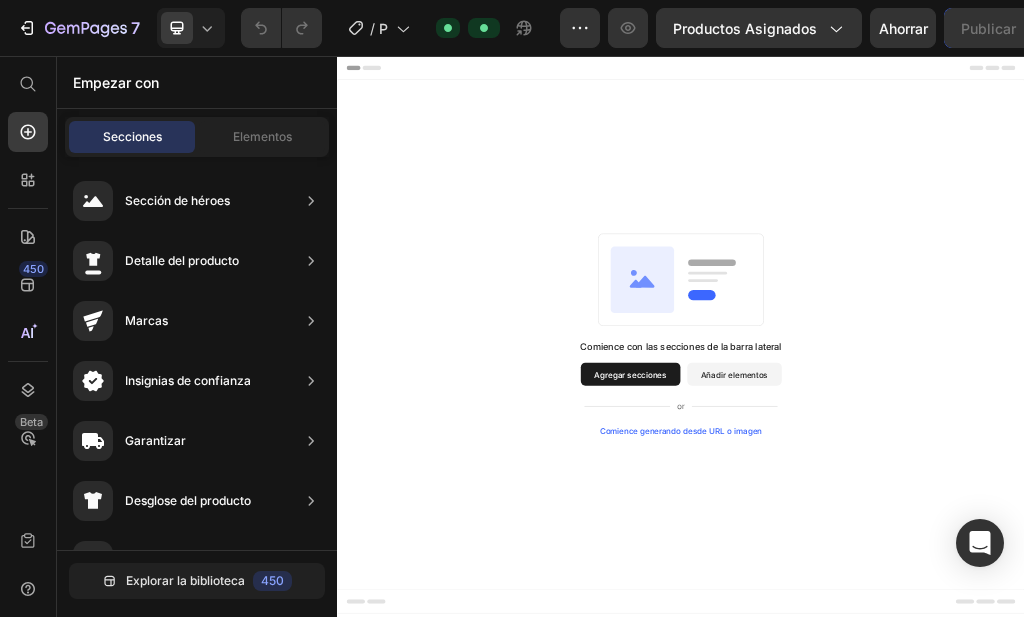 scroll, scrollTop: 0, scrollLeft: 0, axis: both 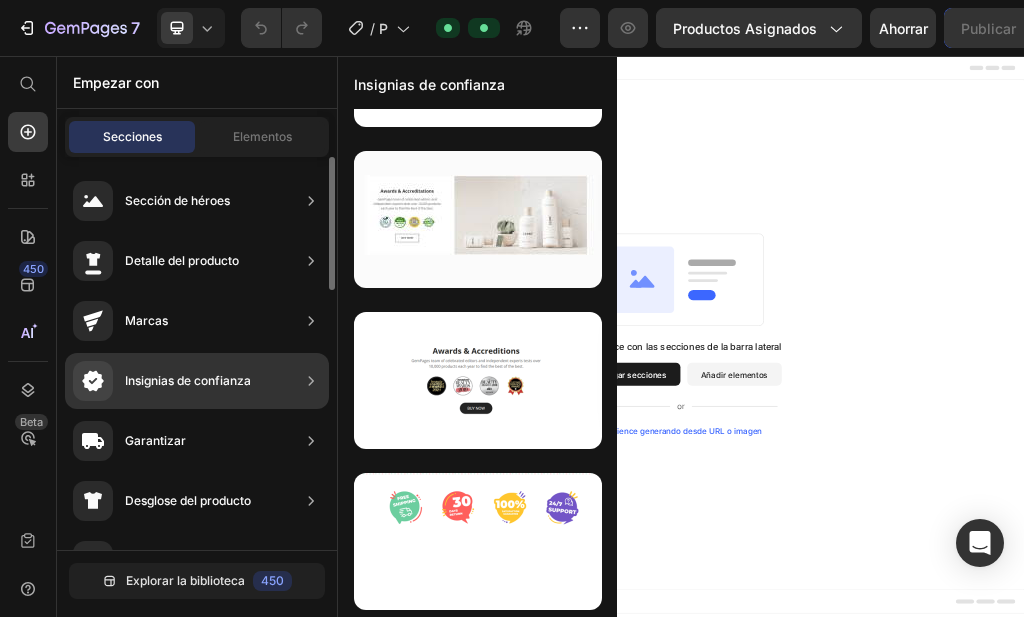 click on "Insignias de confianza" at bounding box center [188, 380] 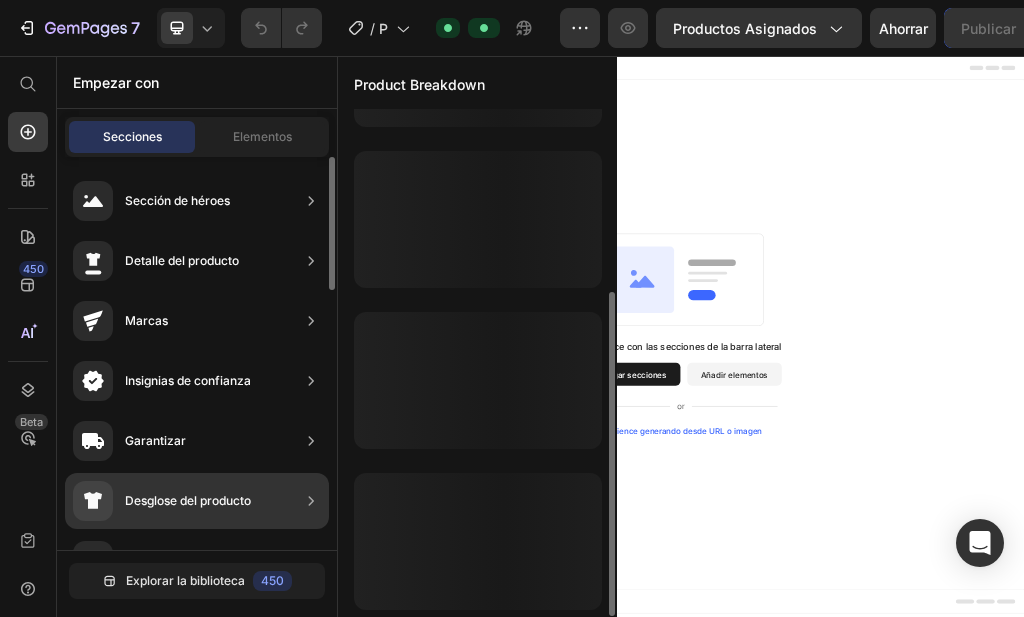 scroll, scrollTop: 286, scrollLeft: 0, axis: vertical 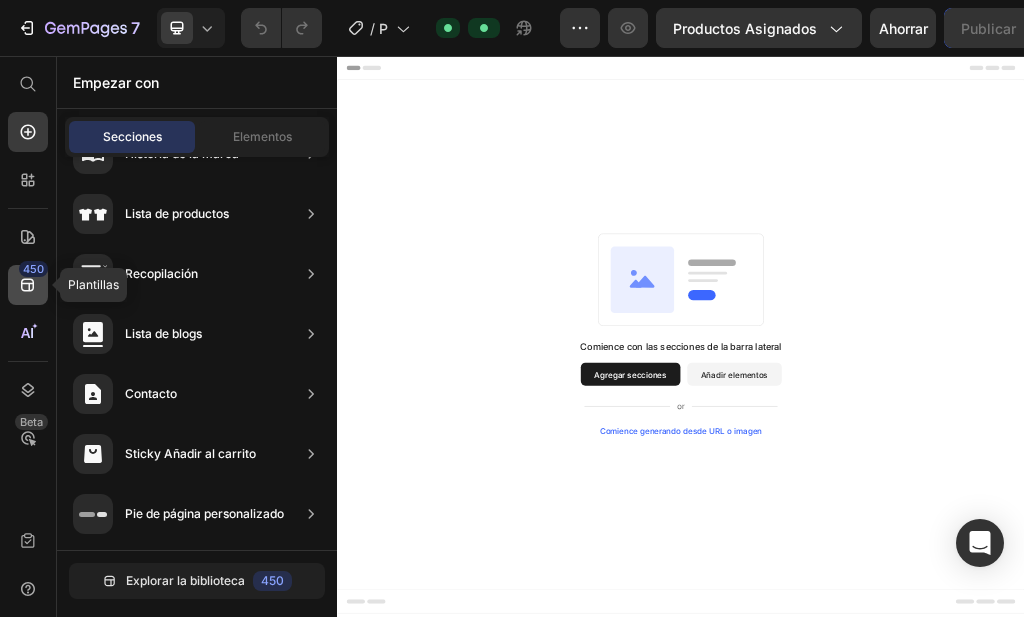 click on "450" 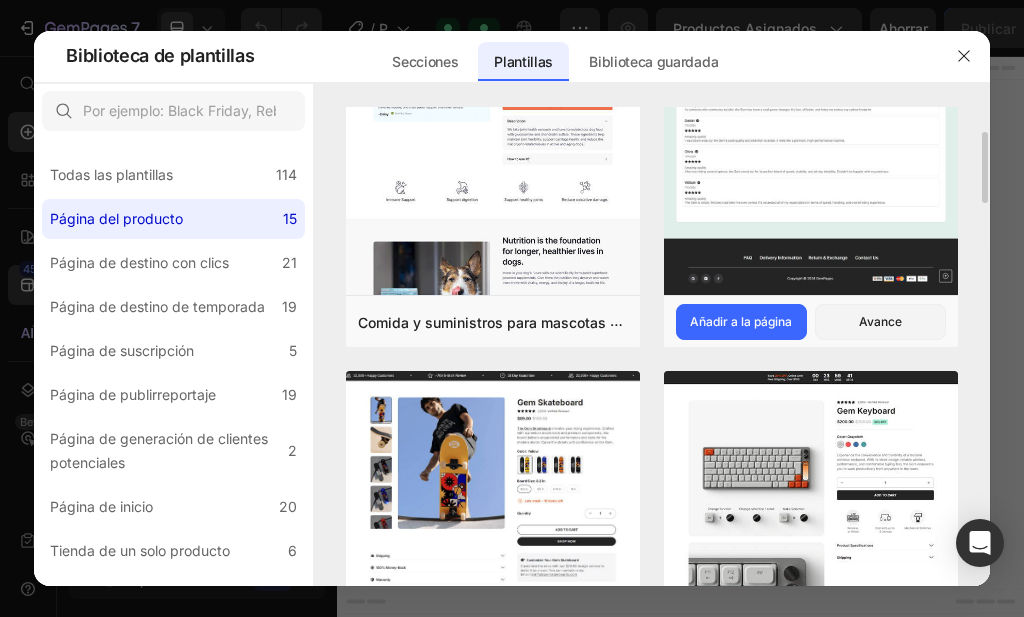 scroll, scrollTop: 844, scrollLeft: 0, axis: vertical 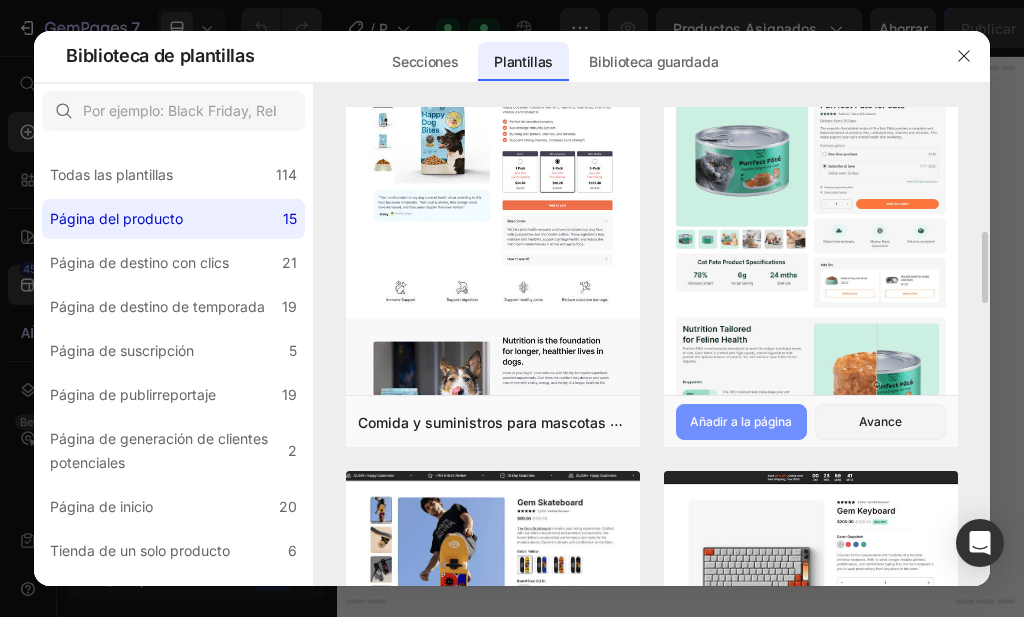 click on "Añadir a la página" at bounding box center [741, 421] 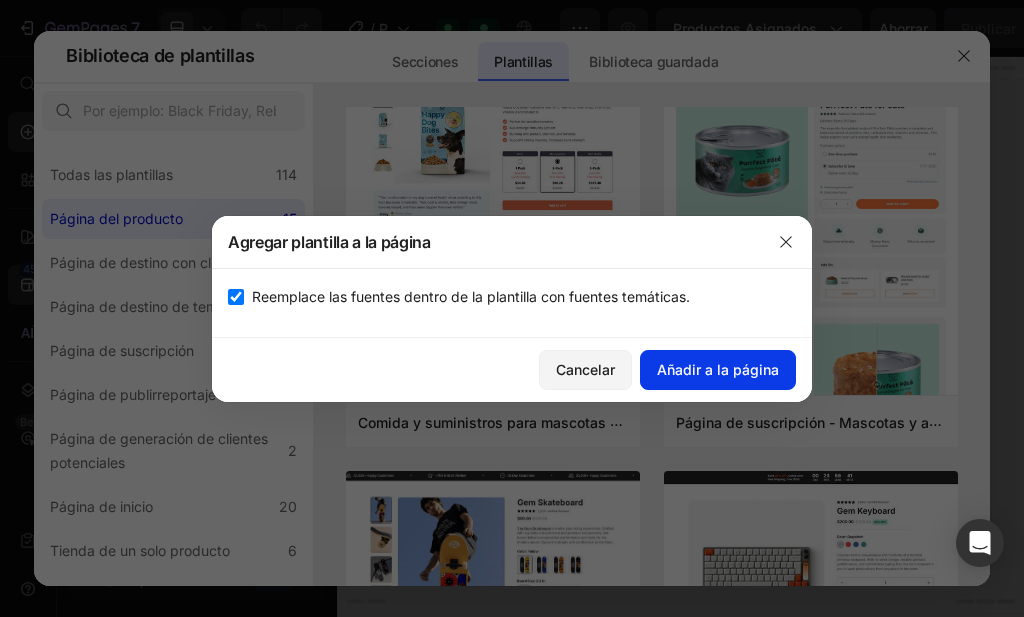 click on "Añadir a la página" at bounding box center (718, 369) 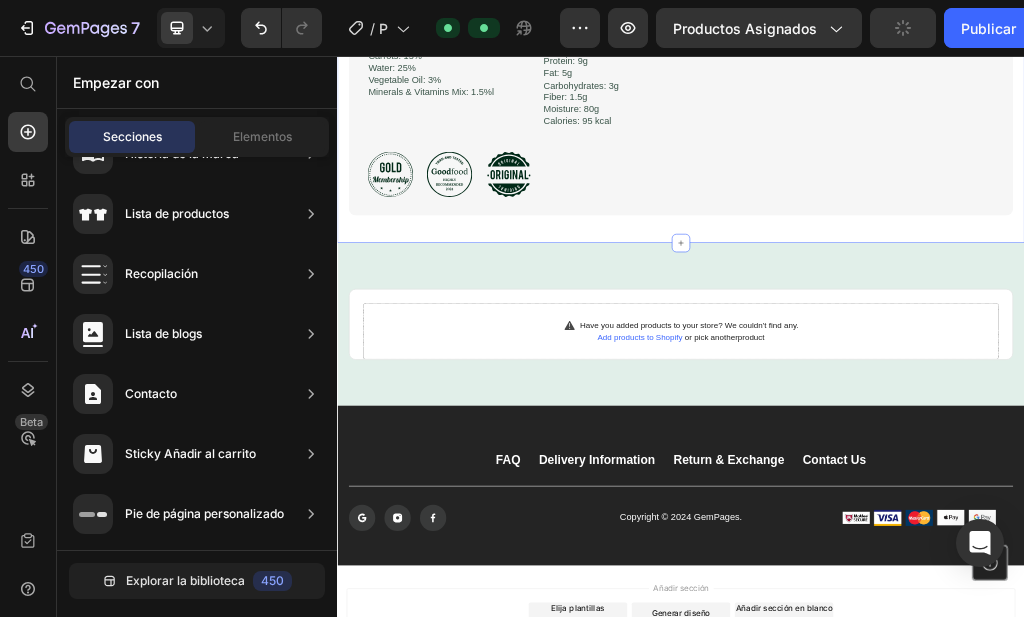 scroll, scrollTop: 2282, scrollLeft: 0, axis: vertical 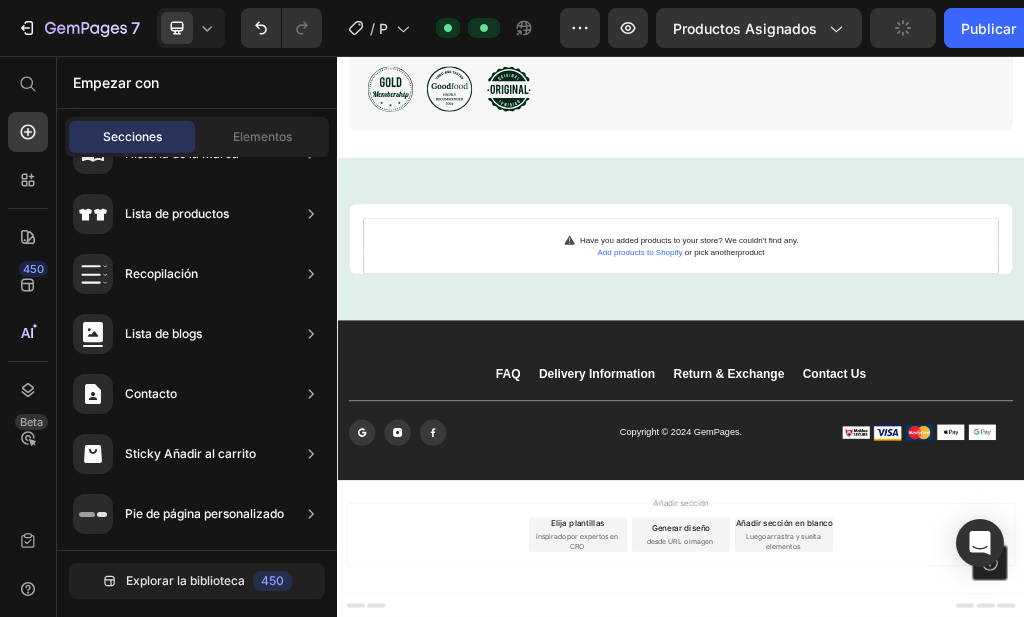 drag, startPoint x: 382, startPoint y: 1020, endPoint x: 474, endPoint y: 1002, distance: 93.74433 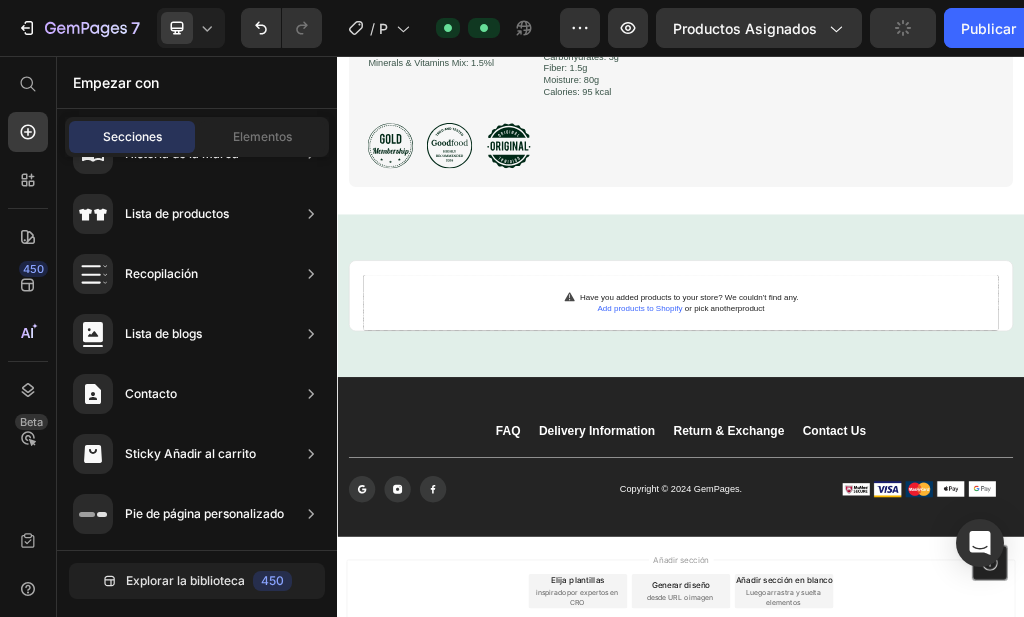scroll, scrollTop: 2182, scrollLeft: 0, axis: vertical 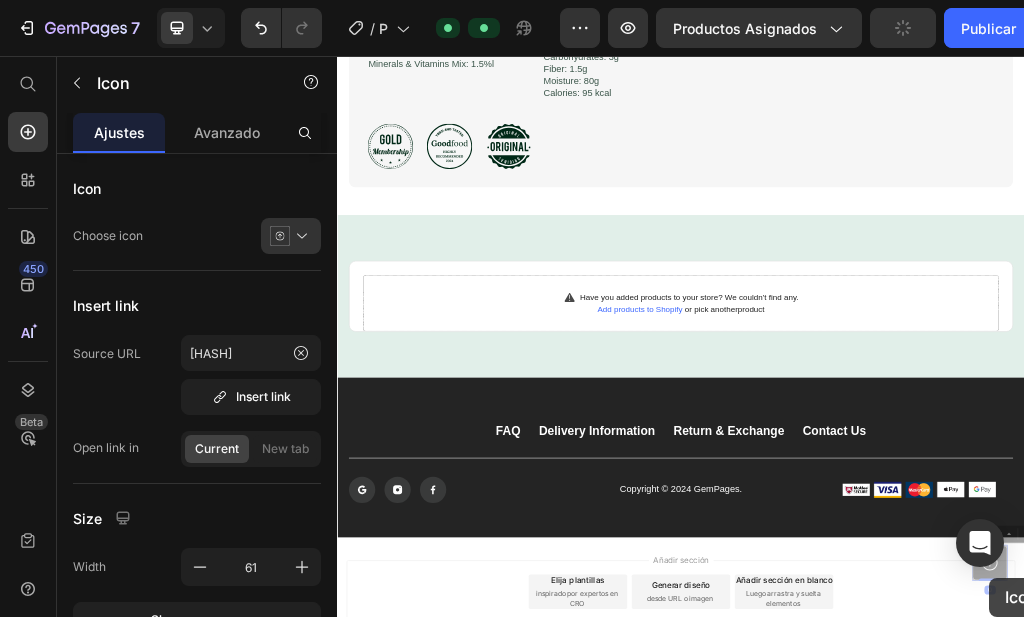 drag, startPoint x: 1475, startPoint y: 967, endPoint x: 1376, endPoint y: 980, distance: 99.849884 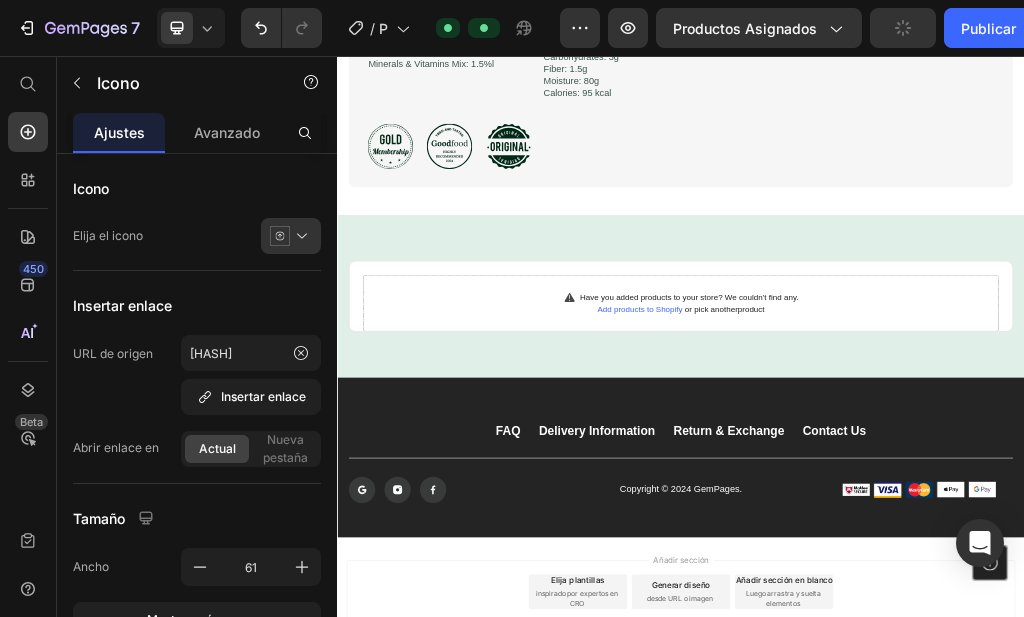 click on "Añadir sección Elija plantillas inspirado por expertos en CRO Generar diseño desde URL o imagen Añadir sección en blanco Luego arrastra y suelta elementos" at bounding box center (937, 991) 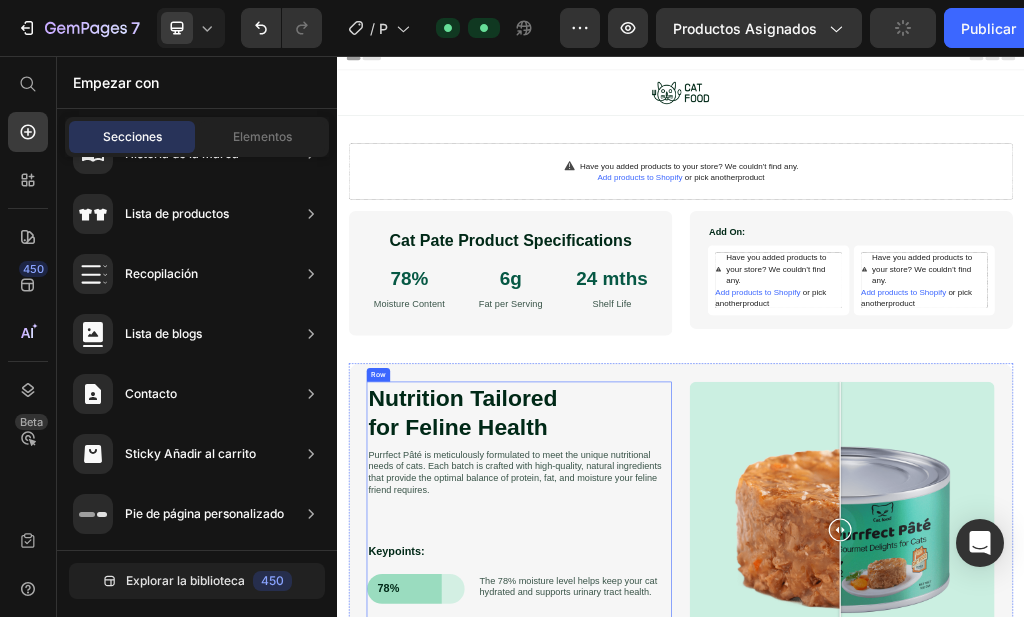 scroll, scrollTop: 0, scrollLeft: 0, axis: both 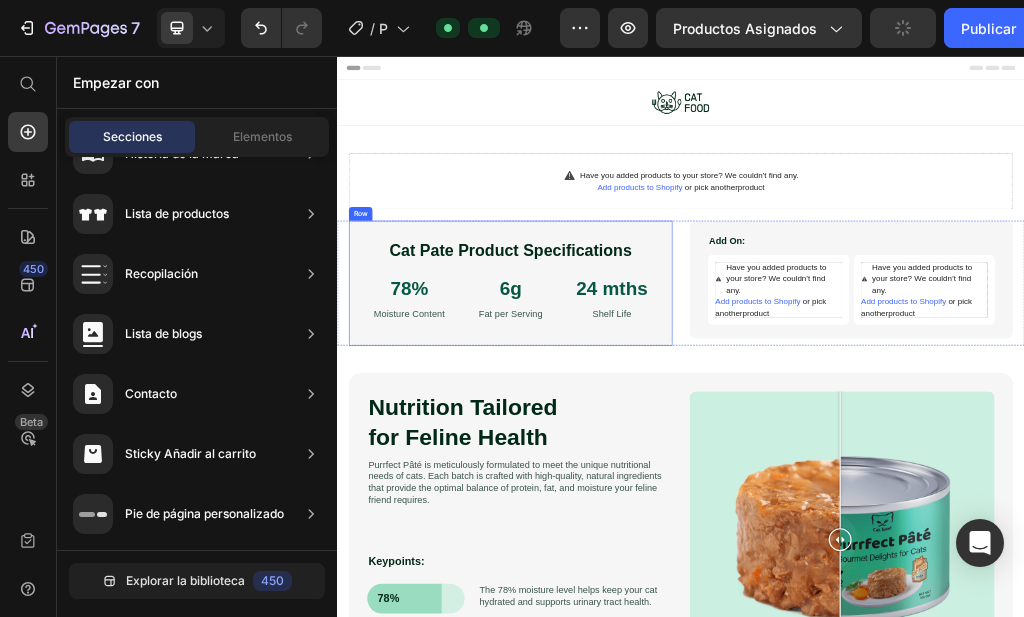 click on "Cat Pate Product Specifications  Heading 78% Text Block Moisture Content Text Block 6g Text Block Fat per Serving Text Block 24 mths Text Block Shelf Life Text Block Row" at bounding box center (639, 452) 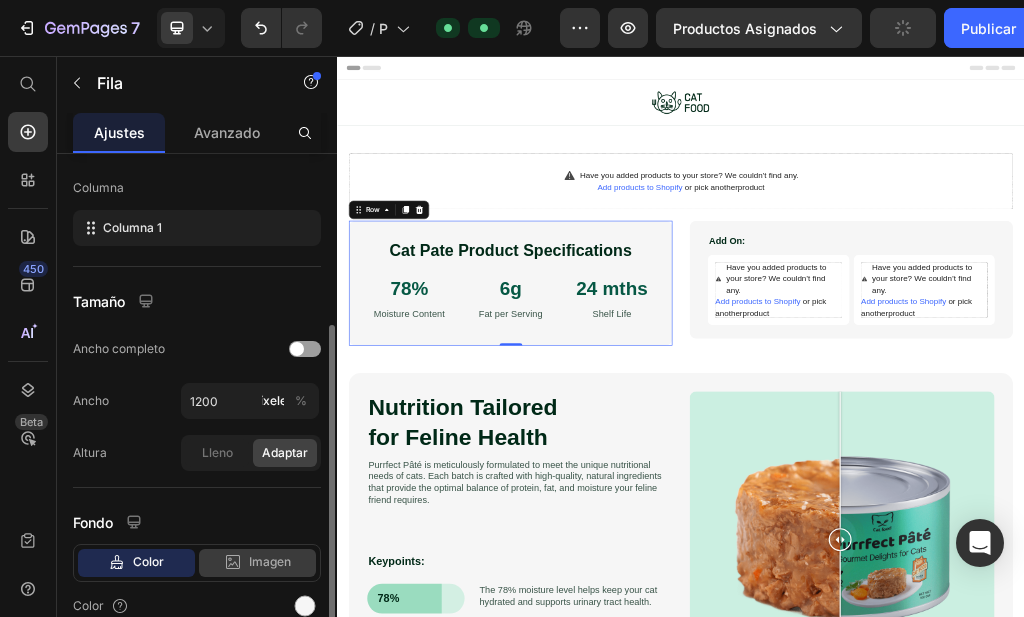 scroll, scrollTop: 392, scrollLeft: 0, axis: vertical 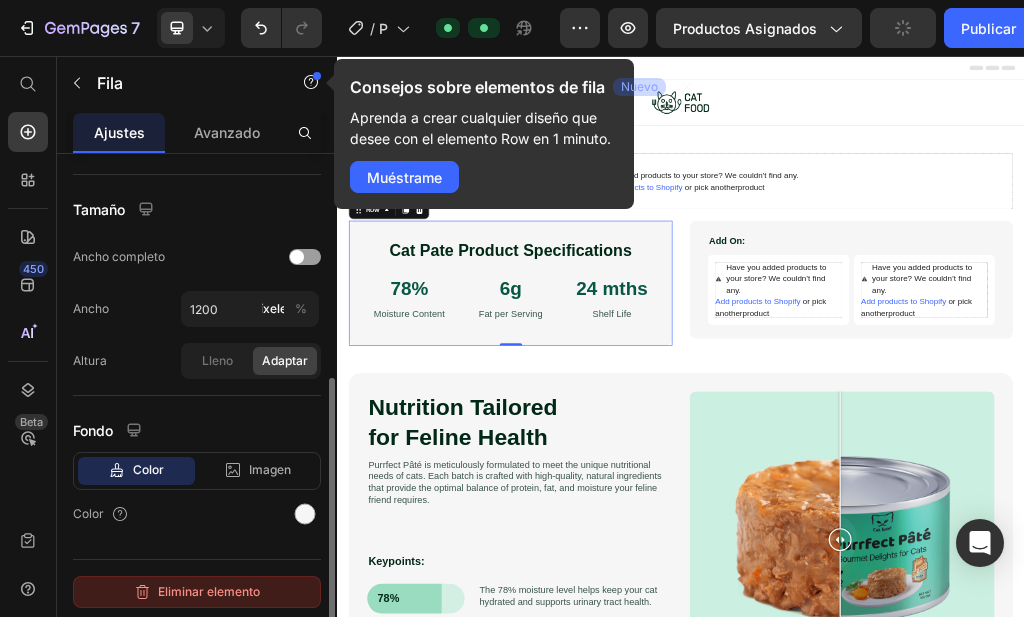click on "Eliminar elemento" at bounding box center [209, 591] 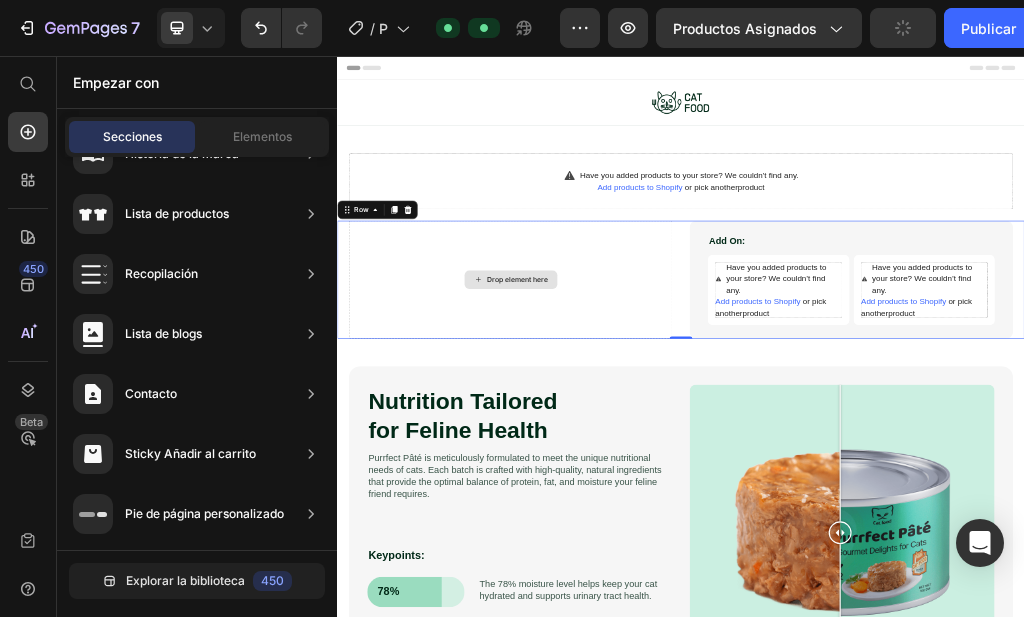 click on "Drop element here" at bounding box center [639, 446] 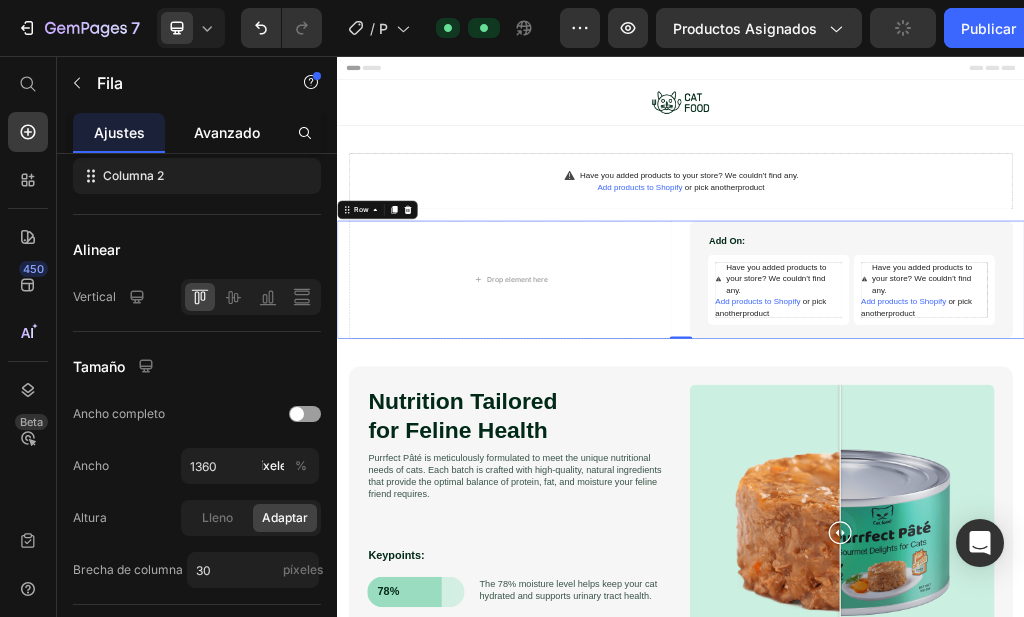 click on "Avanzado" at bounding box center (227, 132) 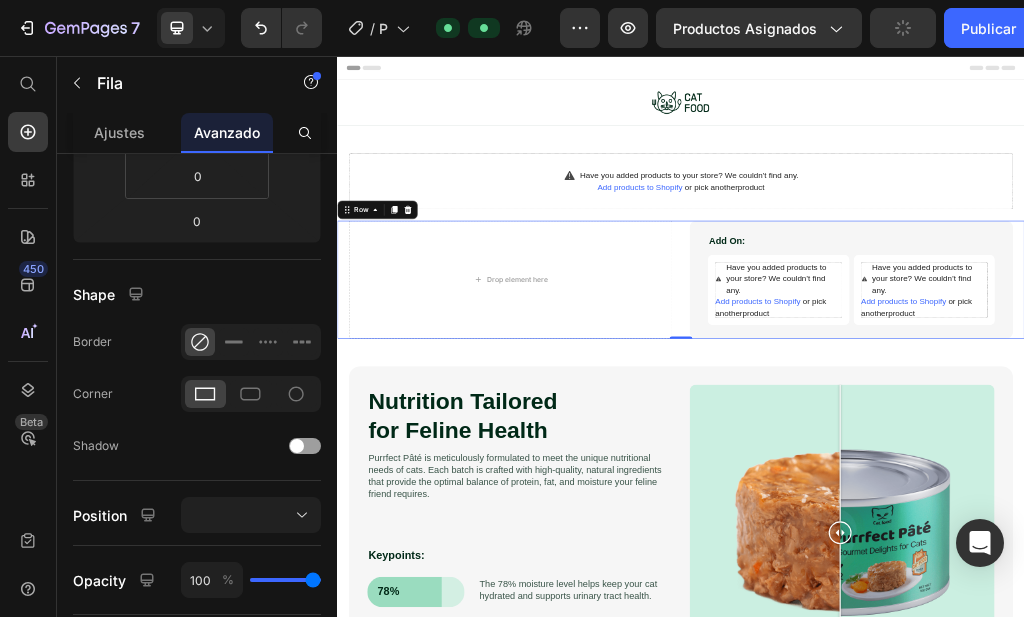 scroll, scrollTop: 0, scrollLeft: 0, axis: both 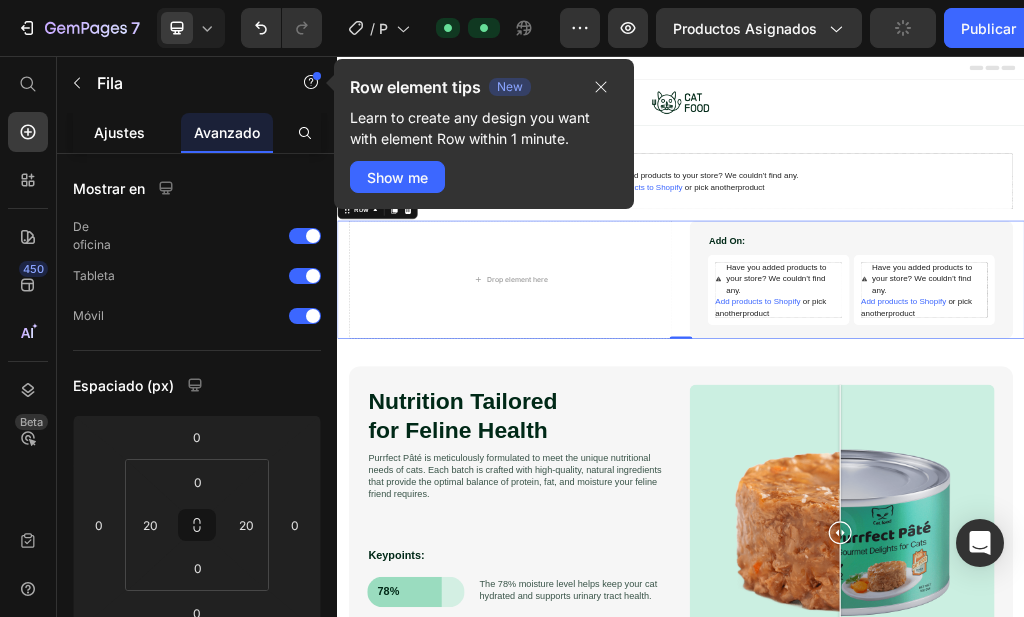 click on "Ajustes" 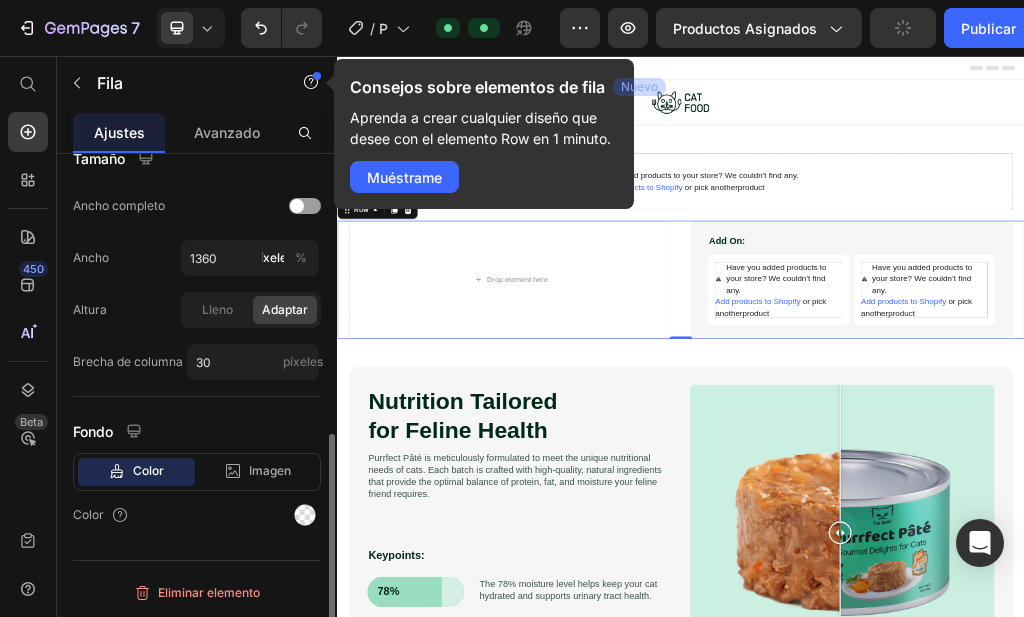 scroll, scrollTop: 601, scrollLeft: 0, axis: vertical 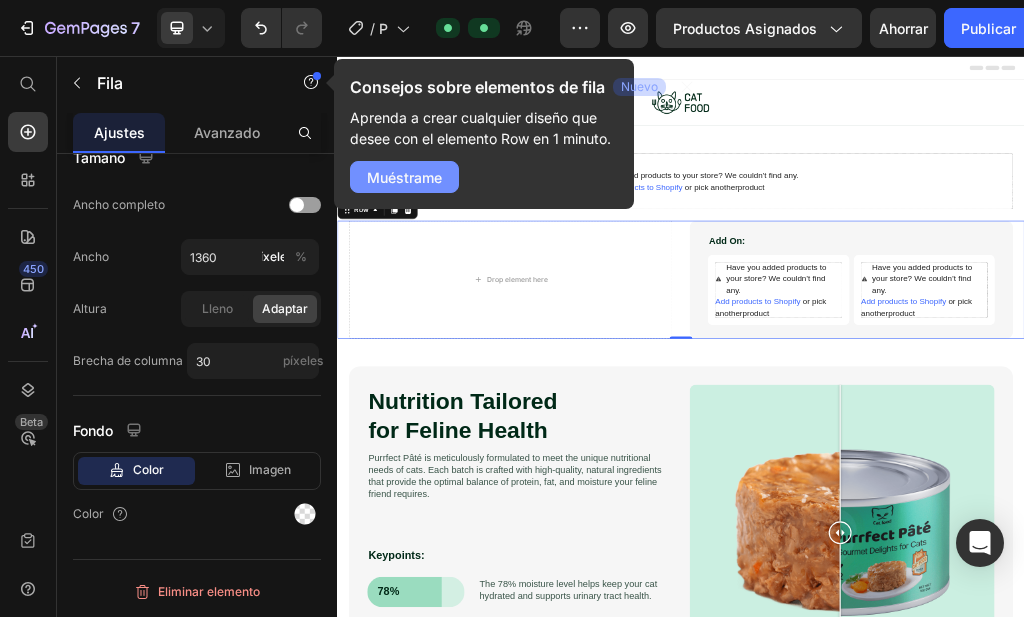click on "Muéstrame" at bounding box center (404, 177) 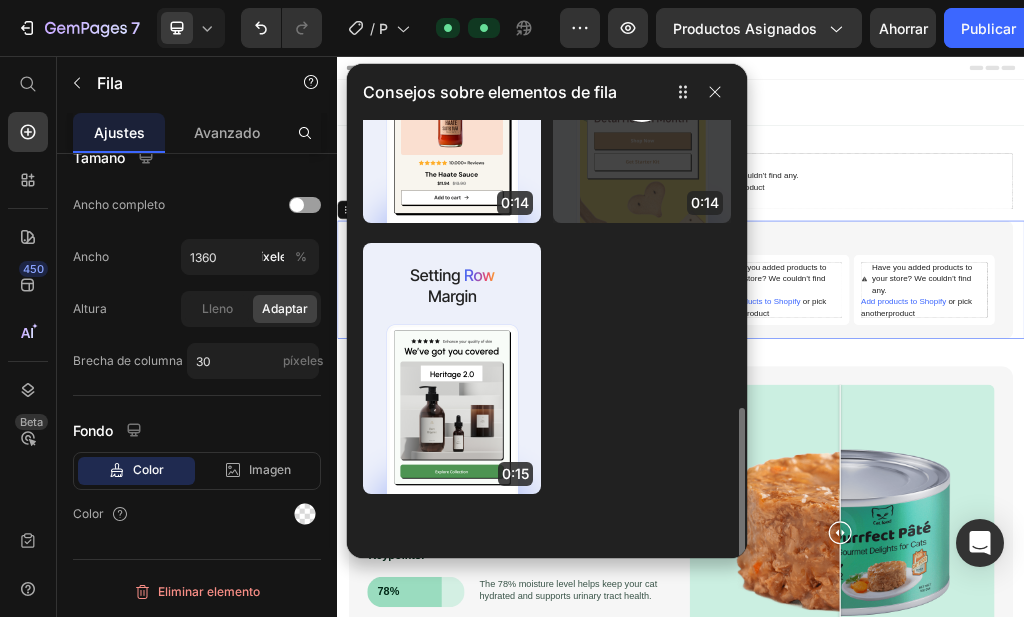 scroll, scrollTop: 590, scrollLeft: 0, axis: vertical 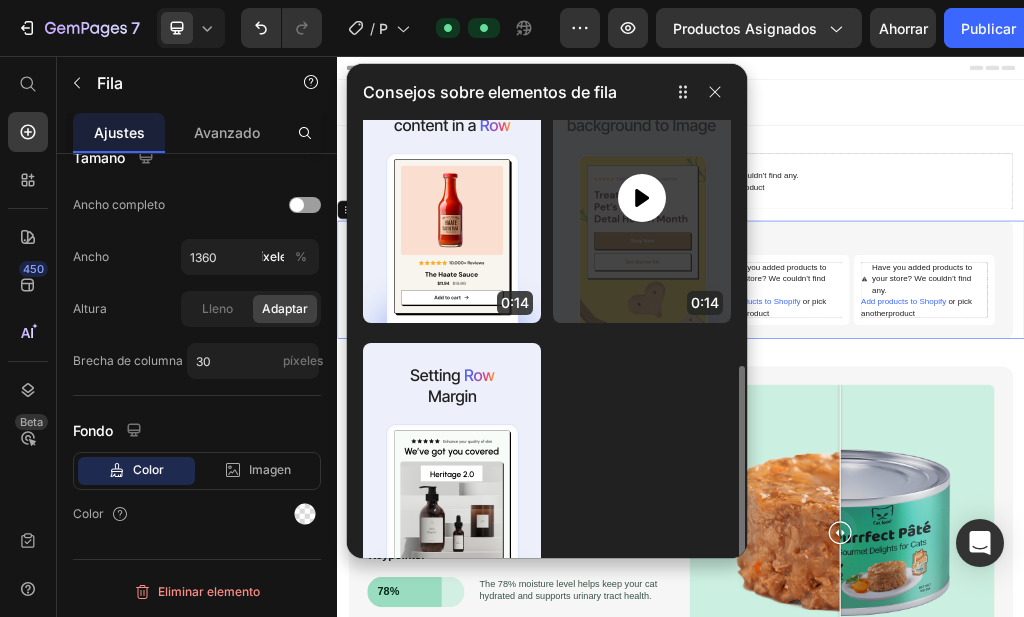 click 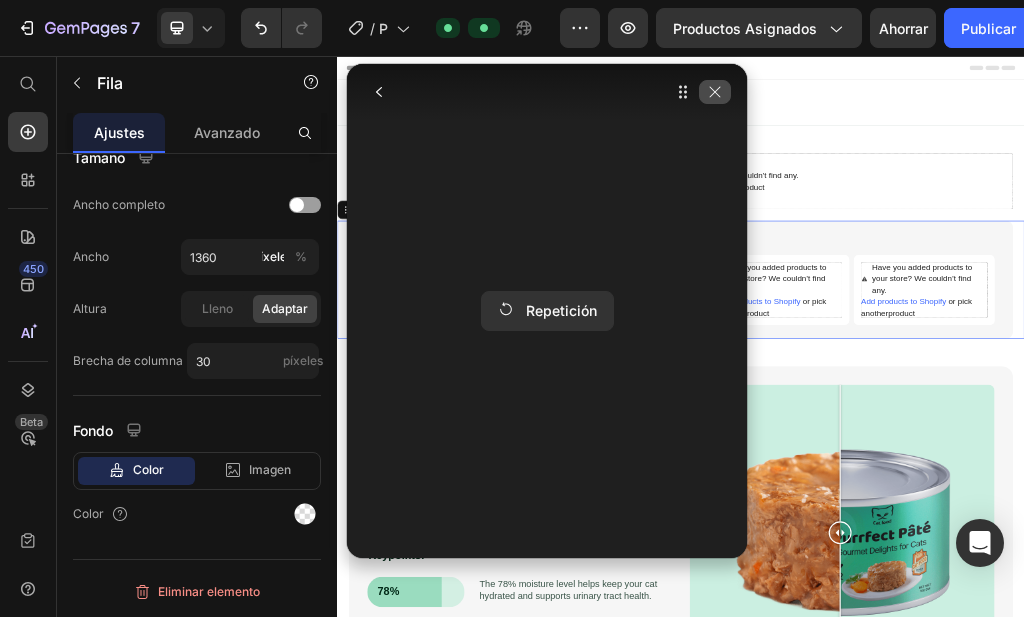 click 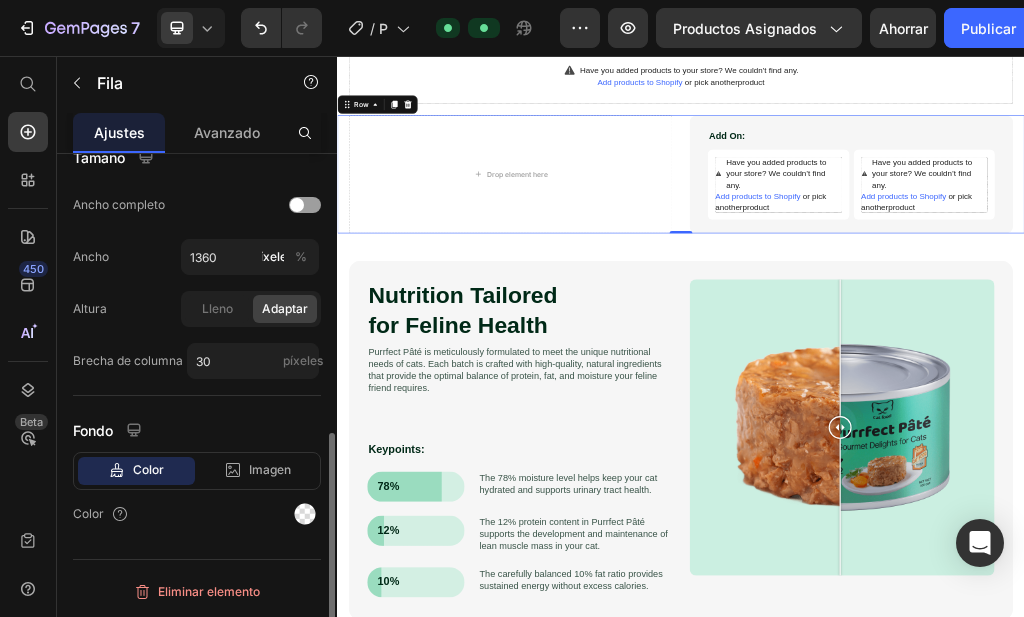 scroll, scrollTop: 200, scrollLeft: 0, axis: vertical 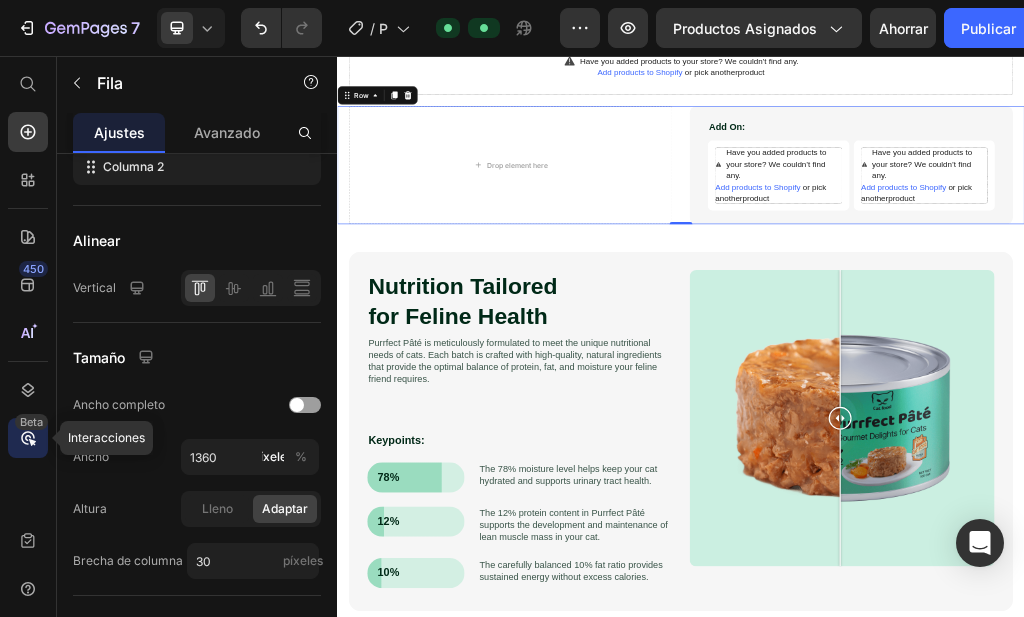 click 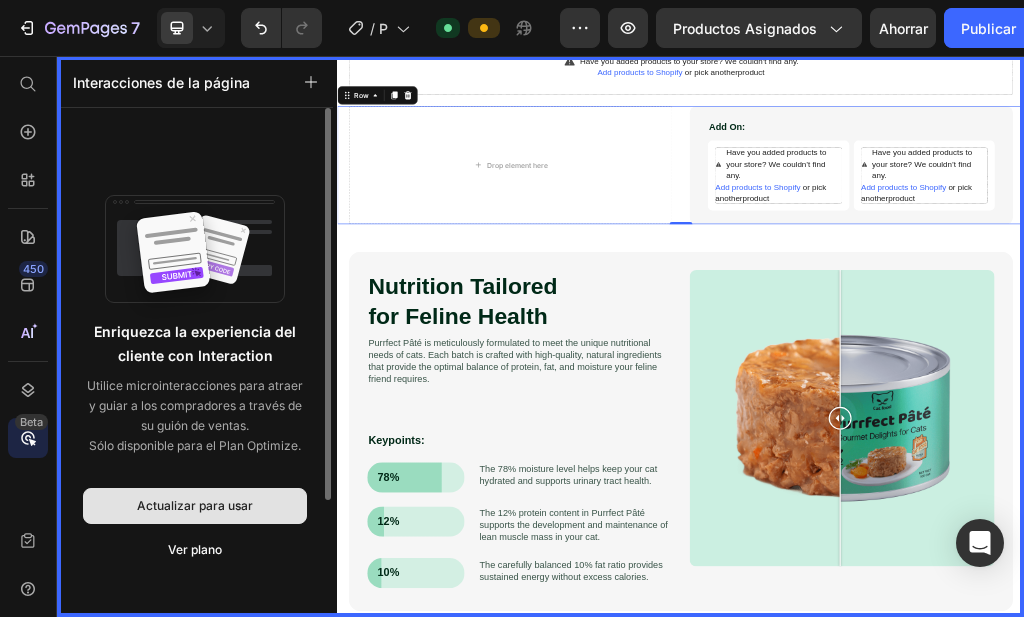 click on "Actualizar para usar" 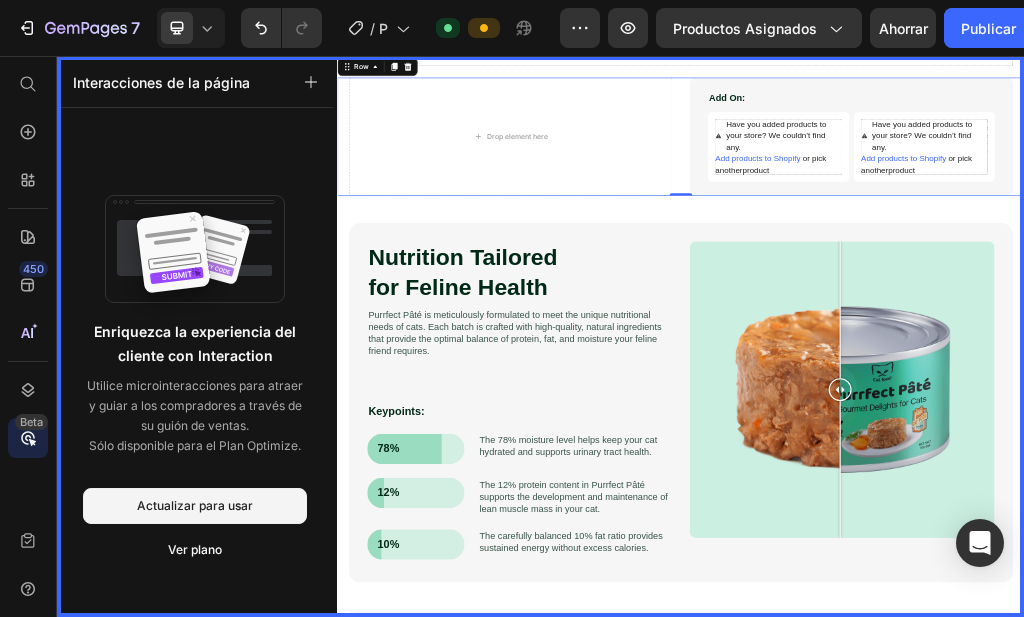 scroll, scrollTop: 400, scrollLeft: 0, axis: vertical 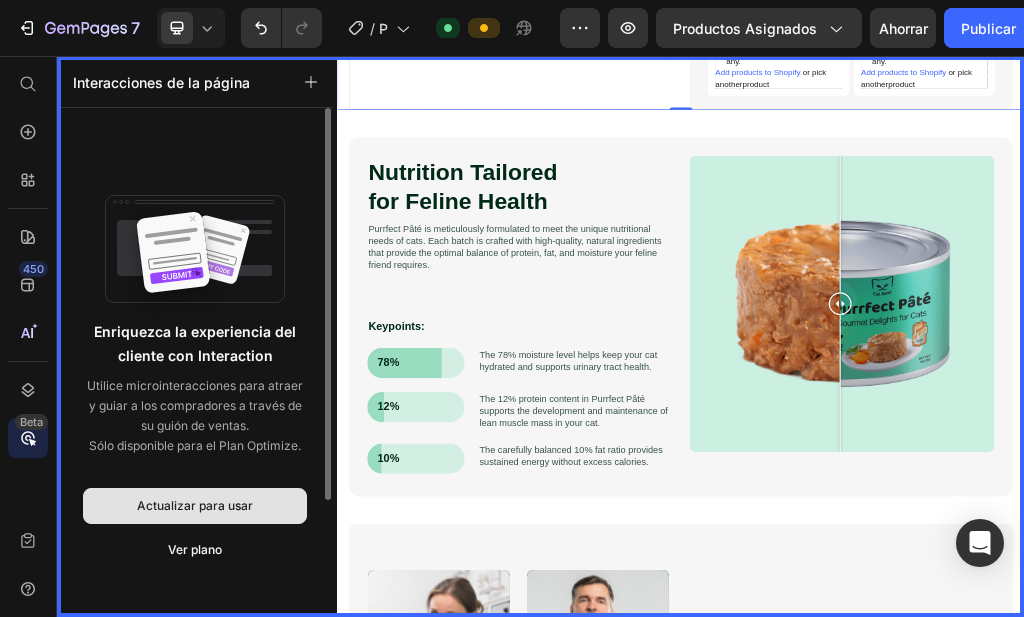 click on "Actualizar para usar" 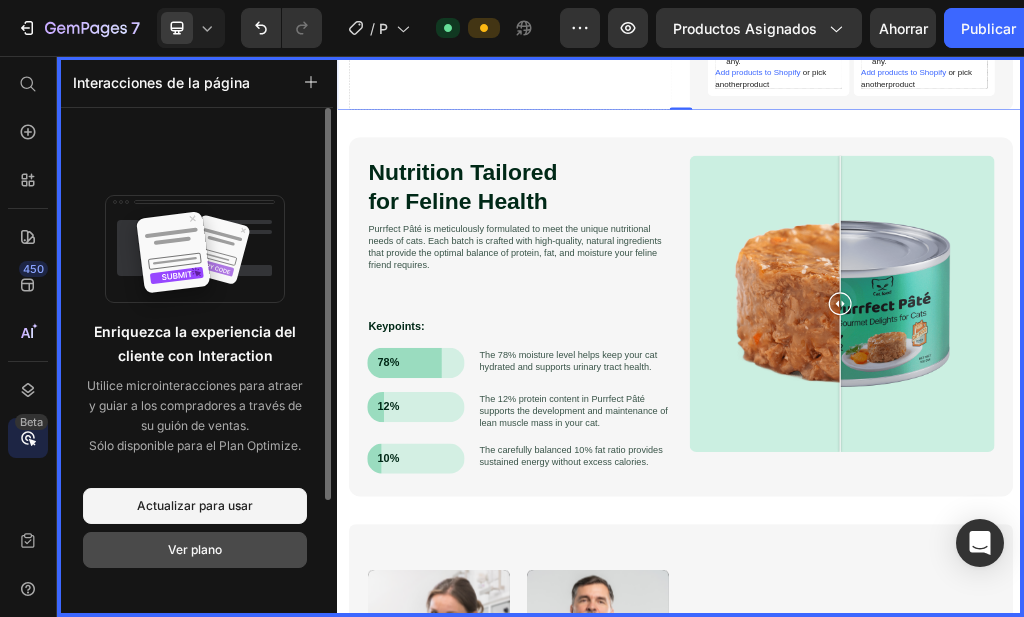 click on "Ver plano" at bounding box center (195, 549) 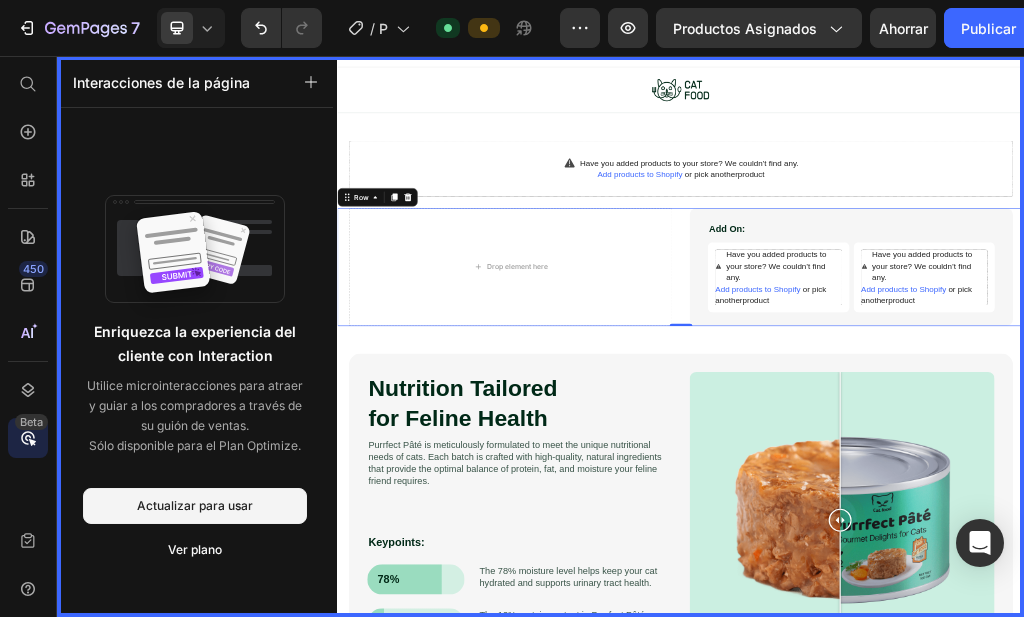 scroll, scrollTop: 0, scrollLeft: 0, axis: both 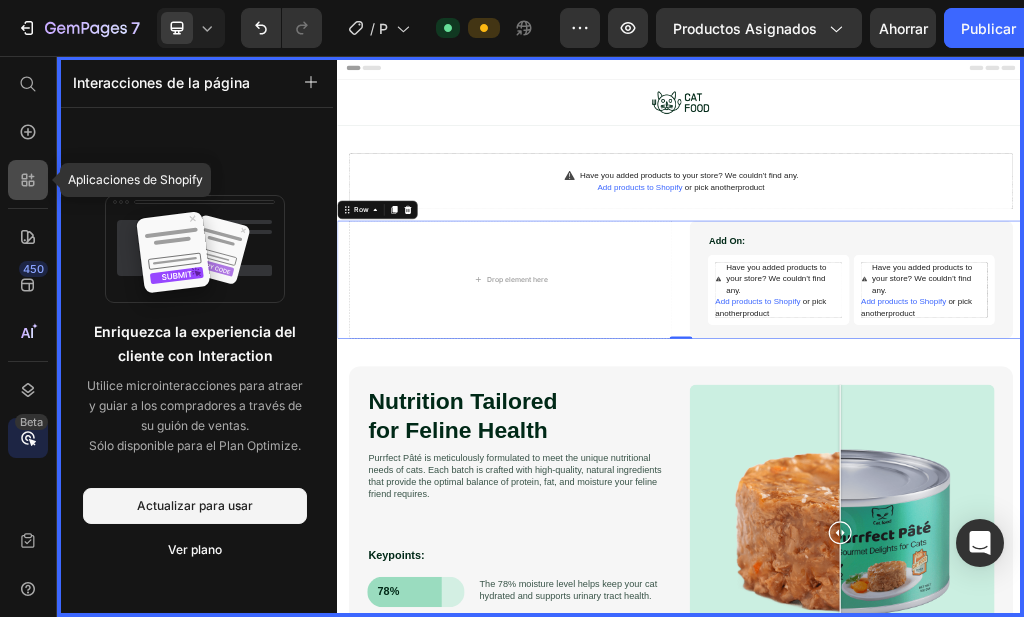click 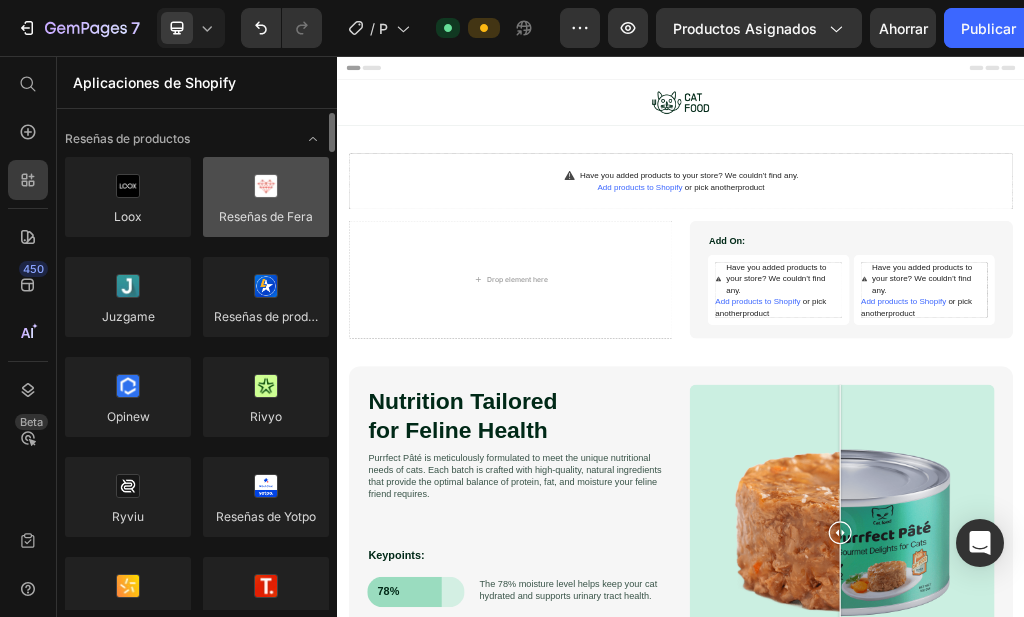 scroll, scrollTop: 200, scrollLeft: 0, axis: vertical 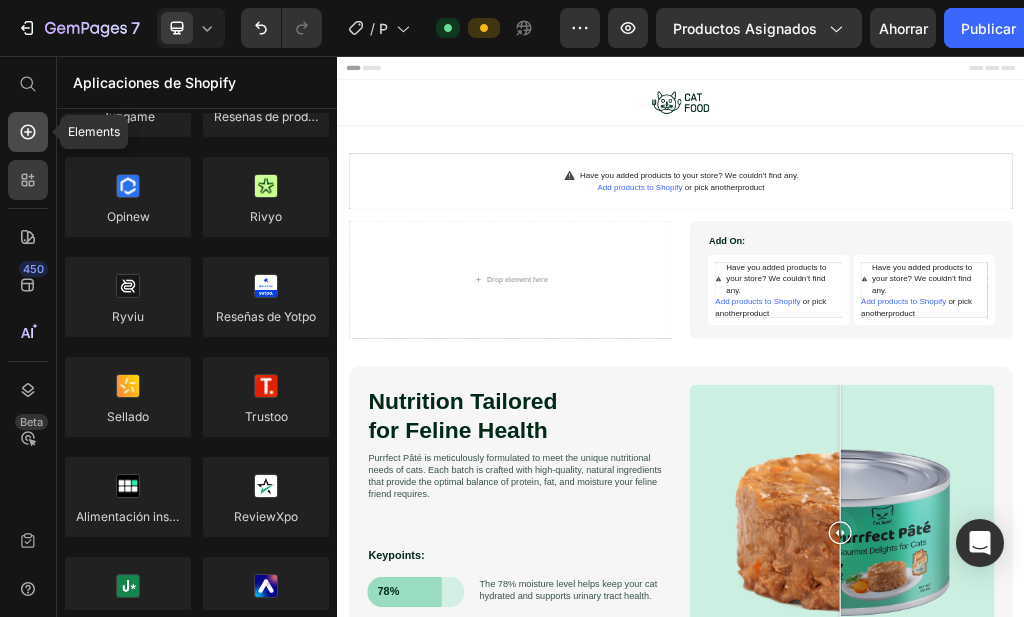 click 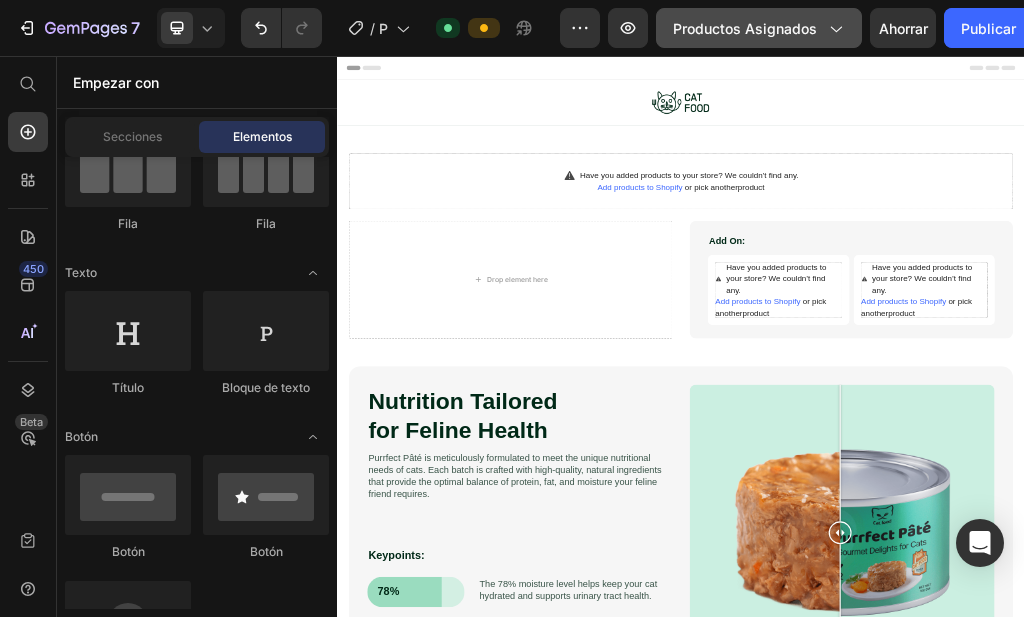 click 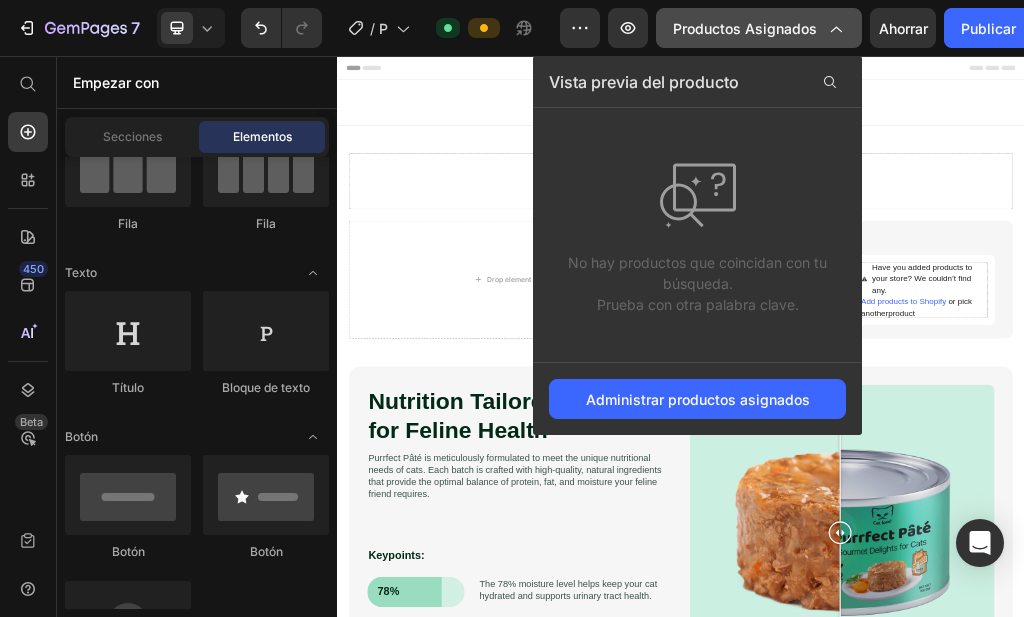 click 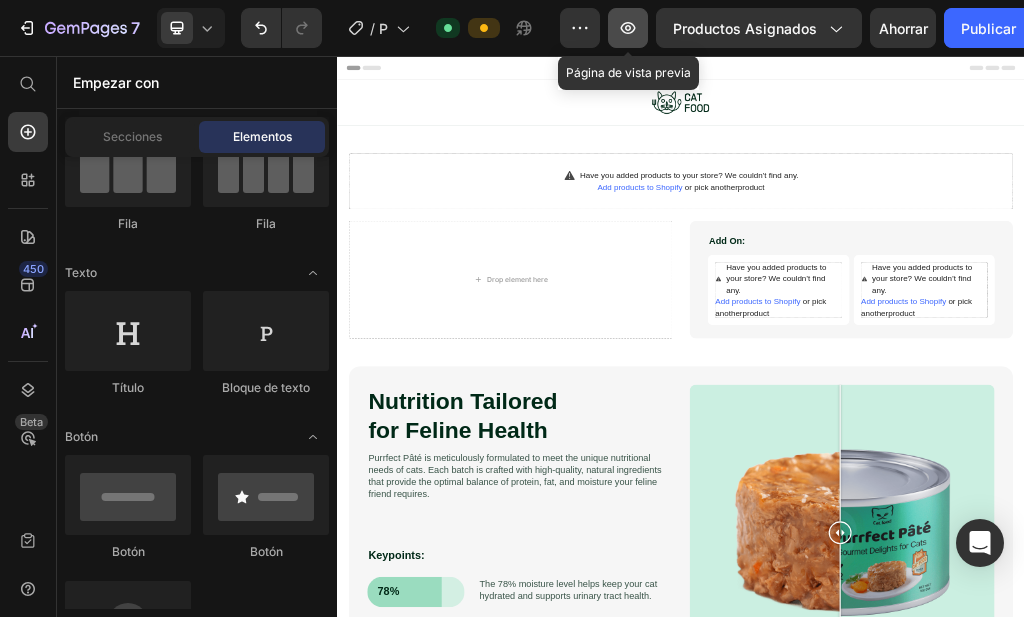 click 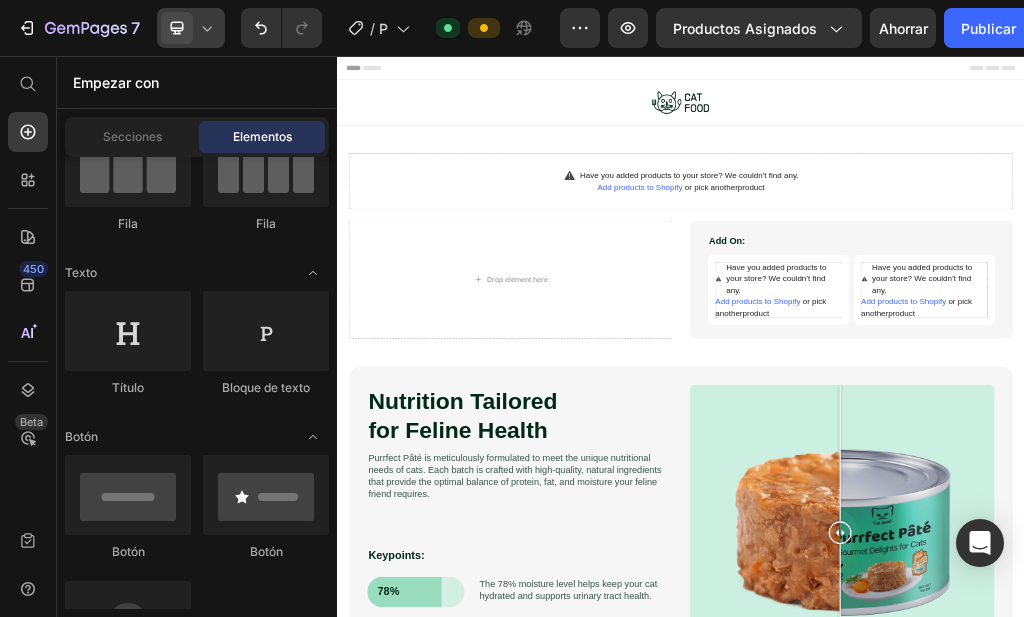 click 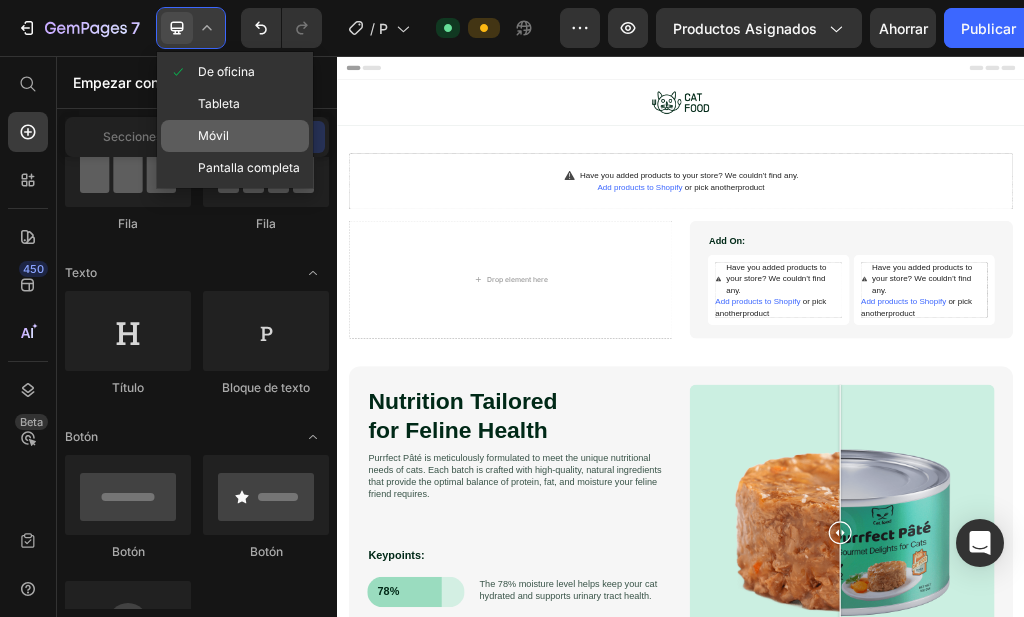 click on "Móvil" 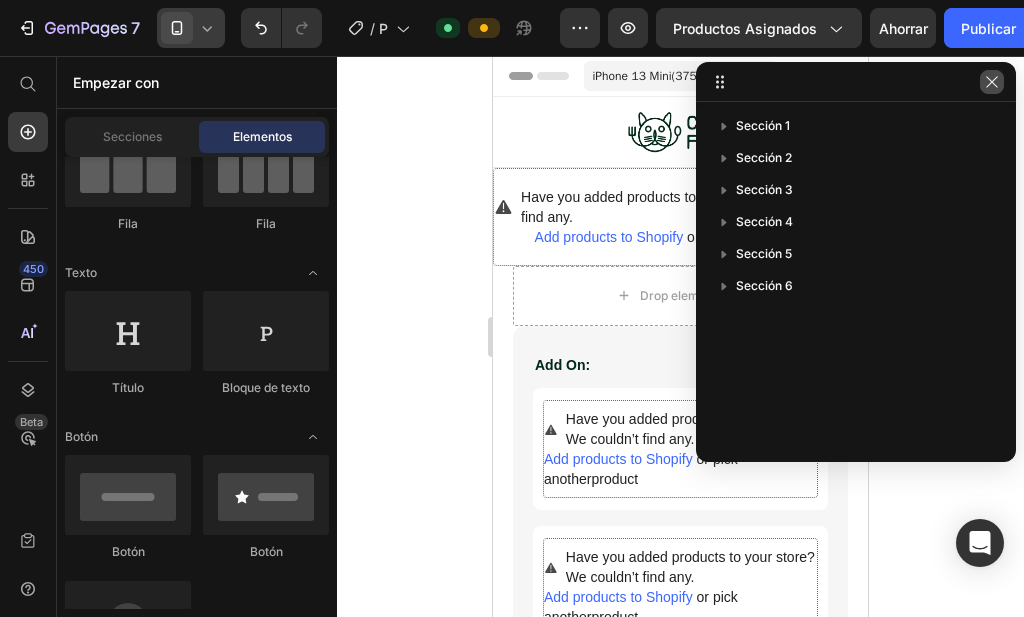 click at bounding box center (992, 82) 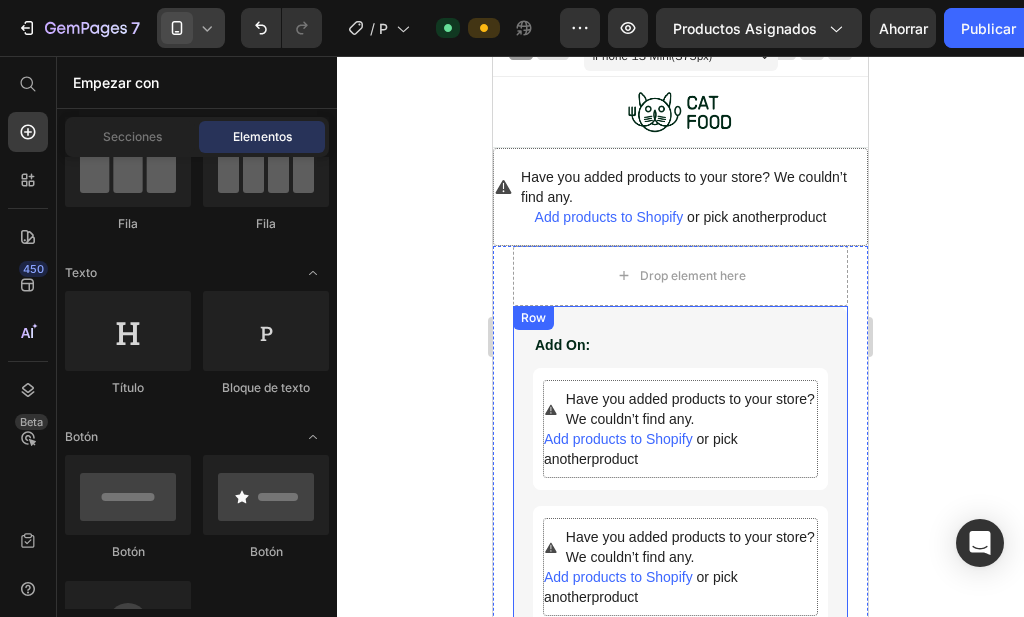 scroll, scrollTop: 0, scrollLeft: 0, axis: both 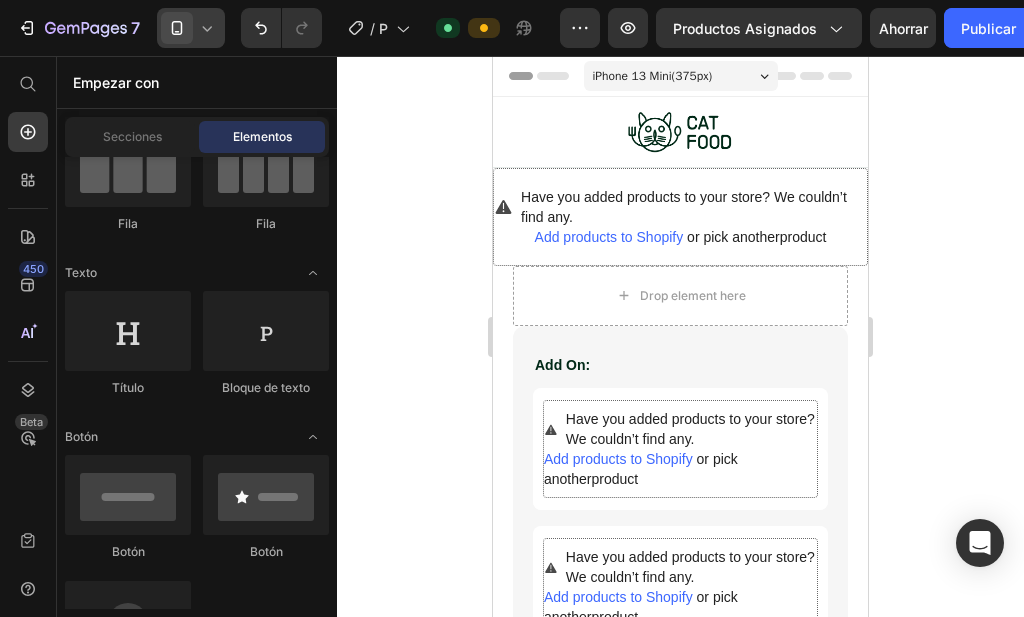 click on "iPhone 13 Mini  ( 375 px)" at bounding box center (681, 76) 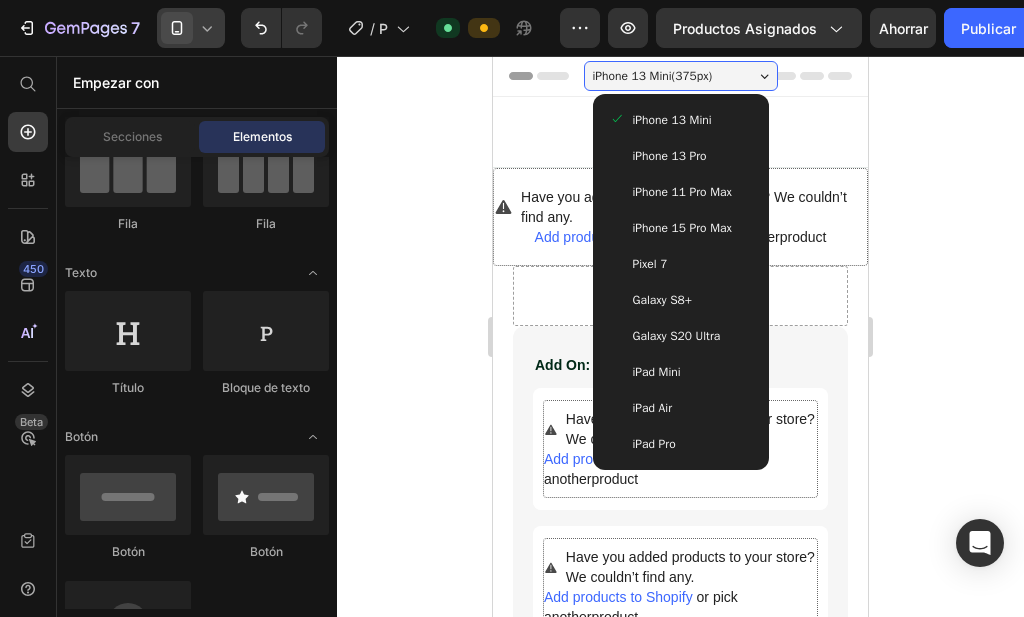 click on "Galaxy S20 Ultra" at bounding box center [677, 336] 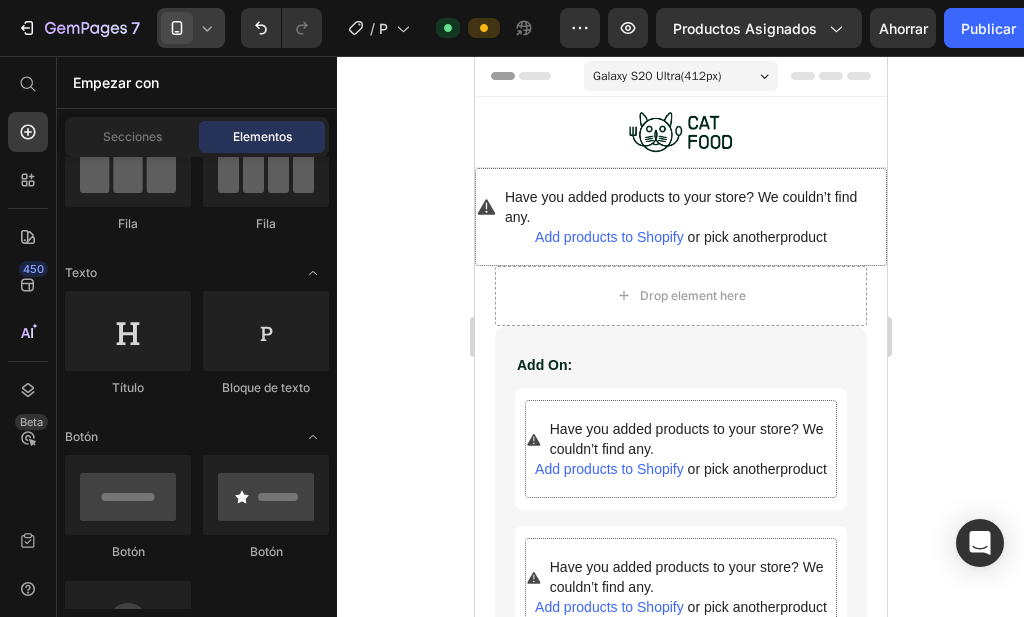 click on "Galaxy S20 Ultra  ( 412 px)" at bounding box center [680, 76] 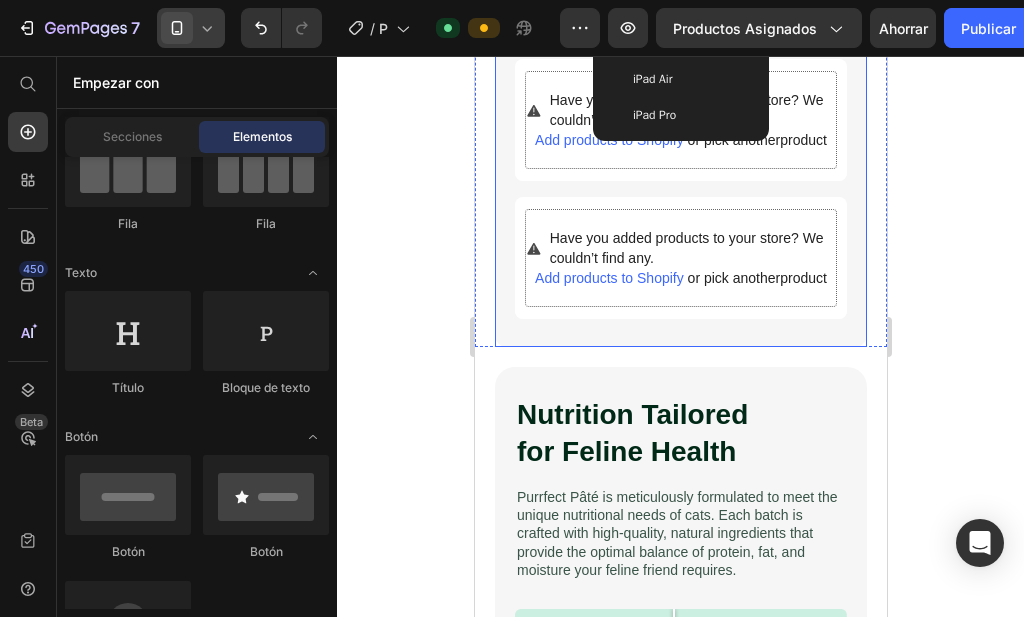 scroll, scrollTop: 300, scrollLeft: 0, axis: vertical 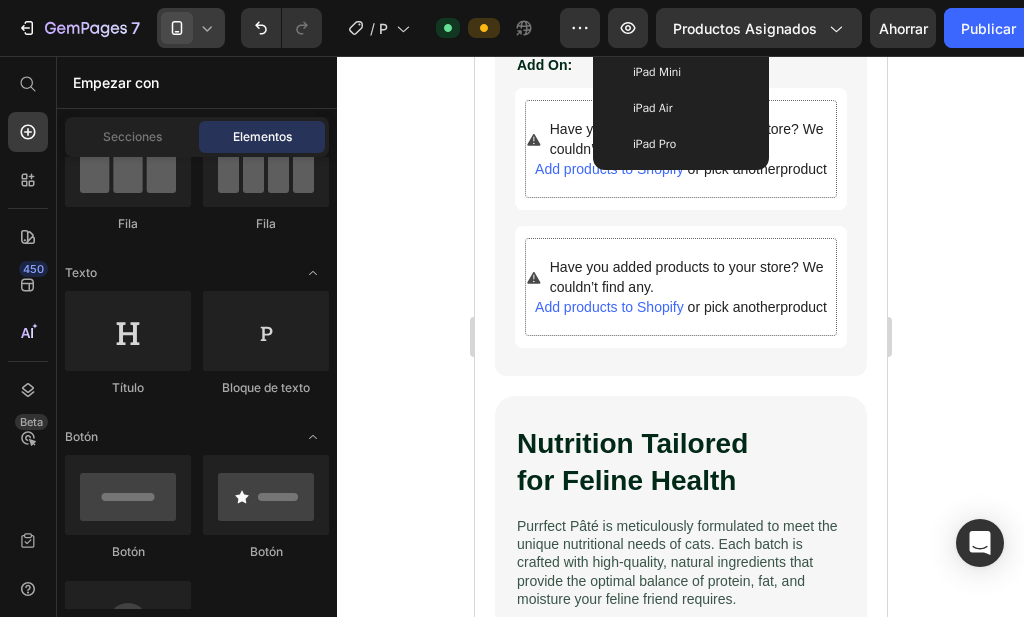 click on "iPad Pro" at bounding box center (680, 144) 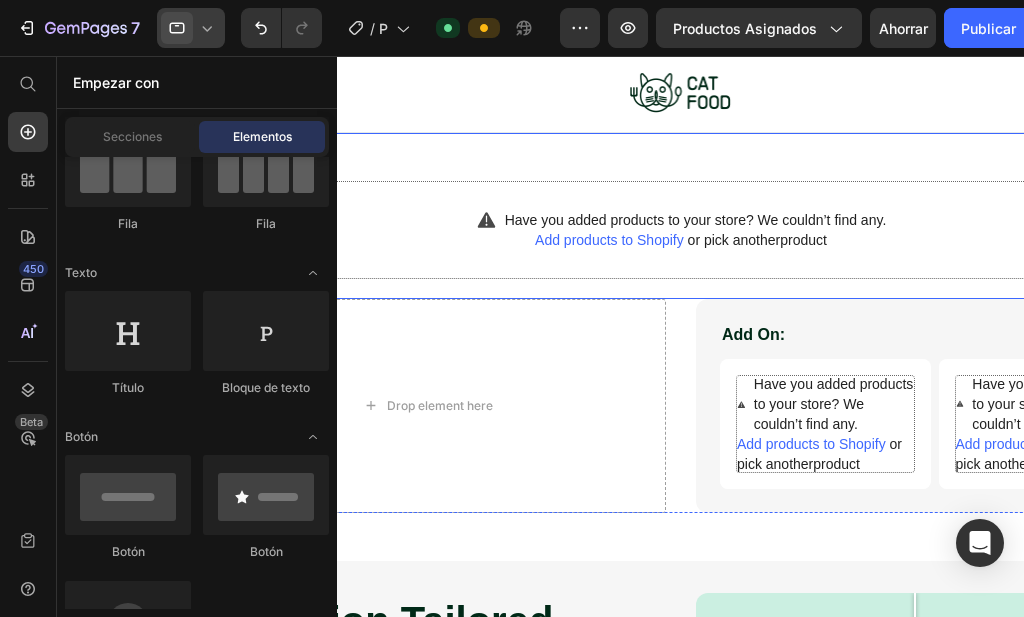scroll, scrollTop: 0, scrollLeft: 0, axis: both 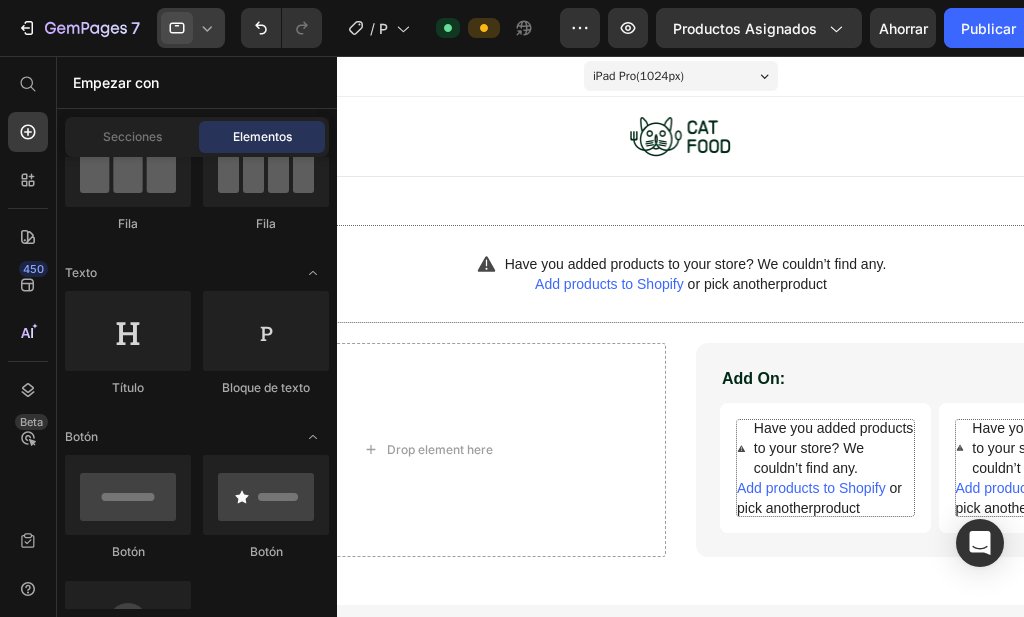 click on "iPad Pro  ( 1024 px)" at bounding box center [680, 76] 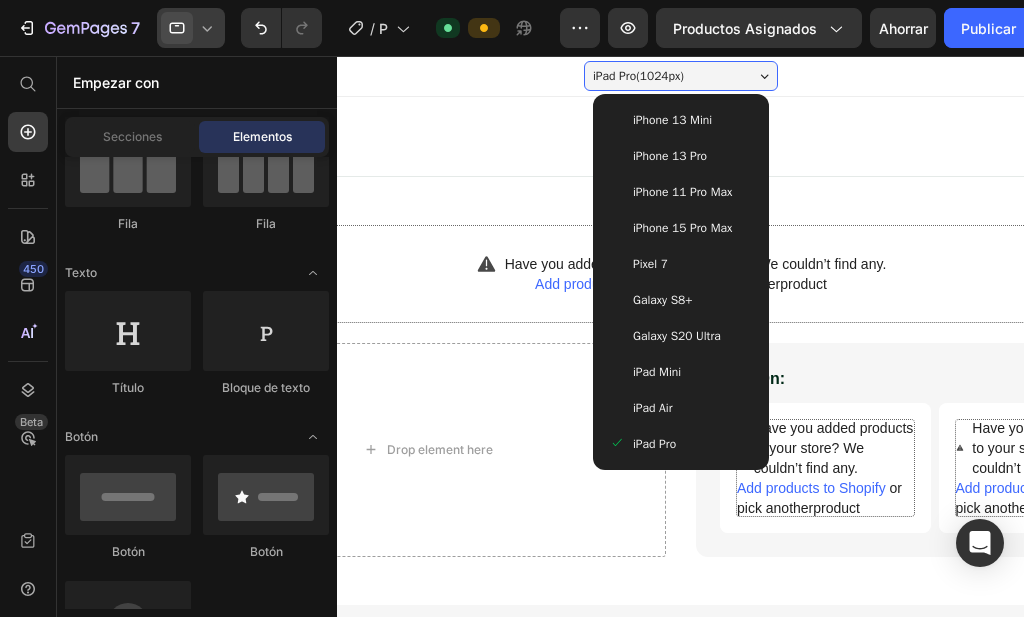 click on "iPhone 13 Mini" at bounding box center (671, 120) 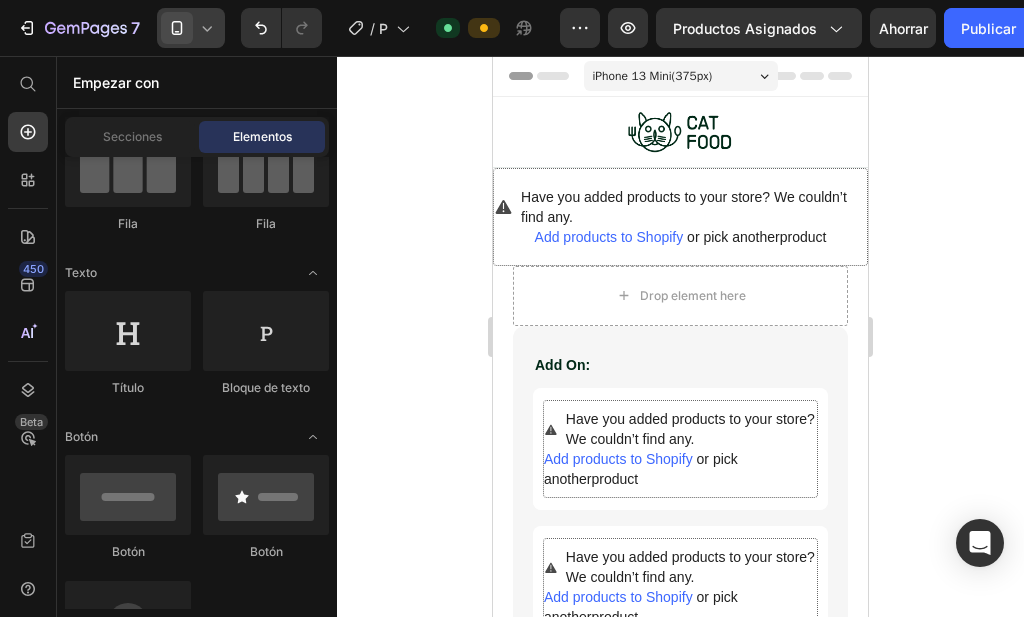 click on "iPhone 13 Mini  ( 375 px)" at bounding box center [681, 76] 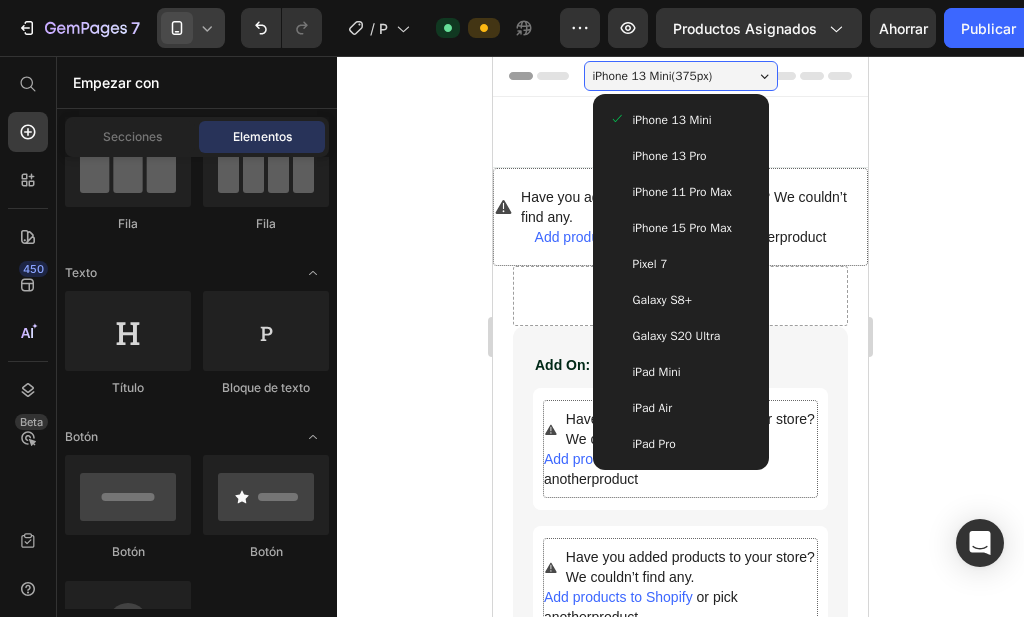 click on "iPhone 13 Pro" at bounding box center [670, 156] 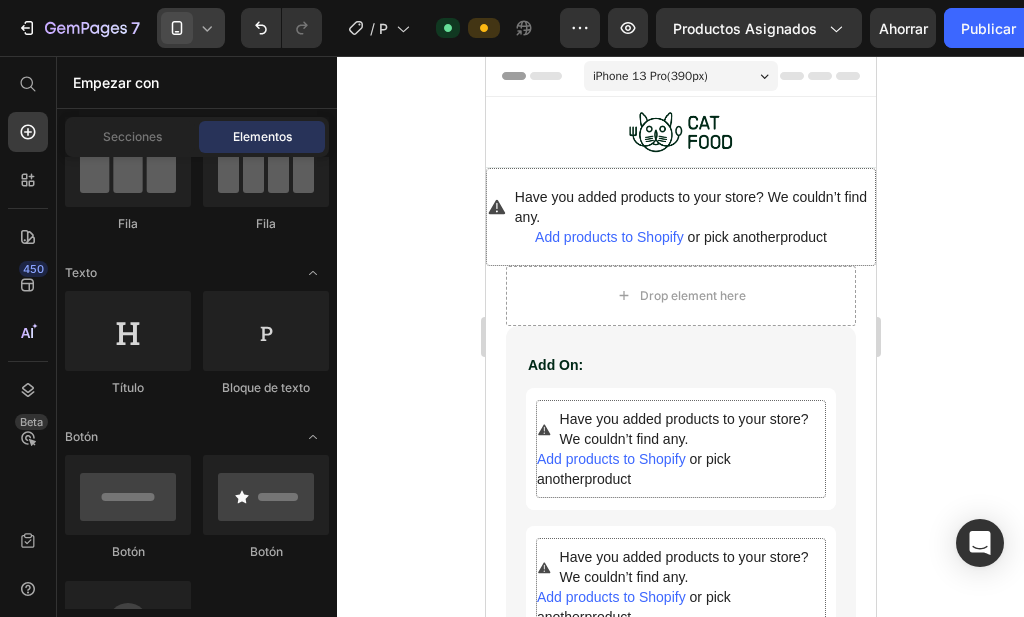 click 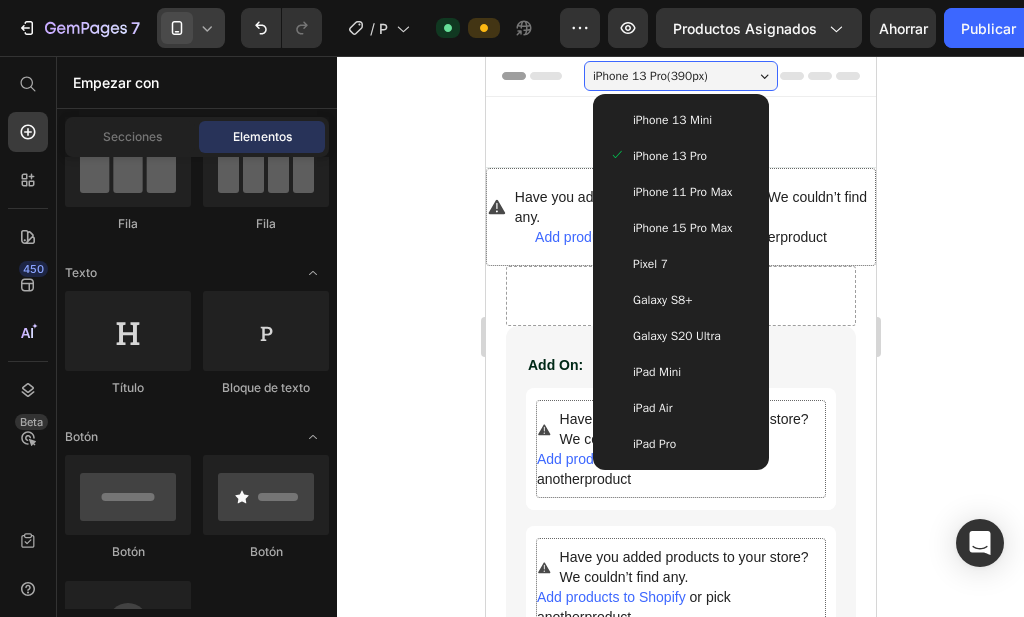 click on "iPhone 11 Pro Max" at bounding box center [681, 192] 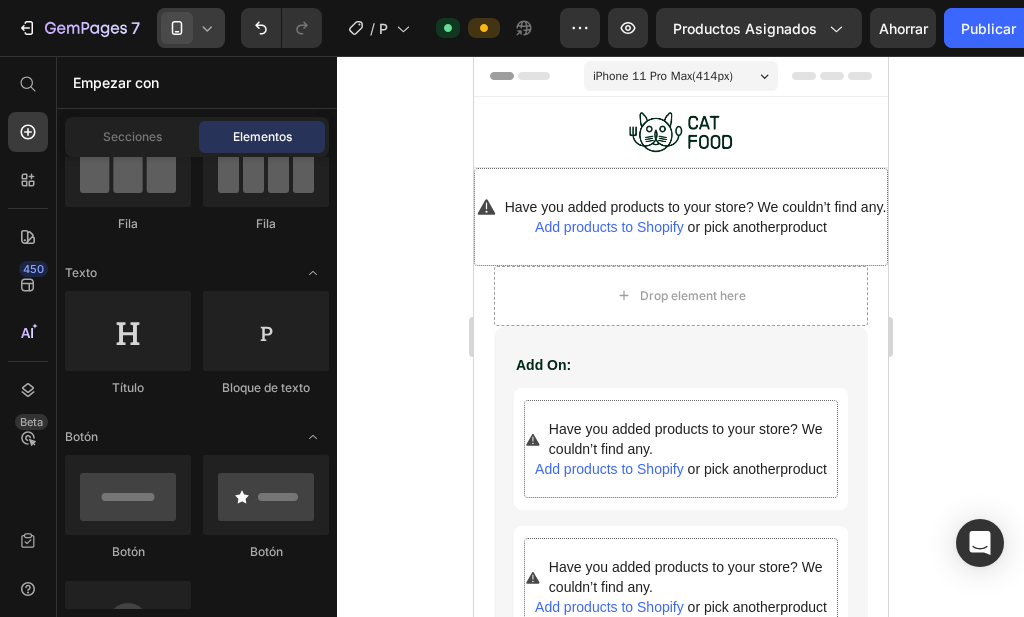 click on "iPhone 11 Pro Max  ( 414 px)" at bounding box center [680, 76] 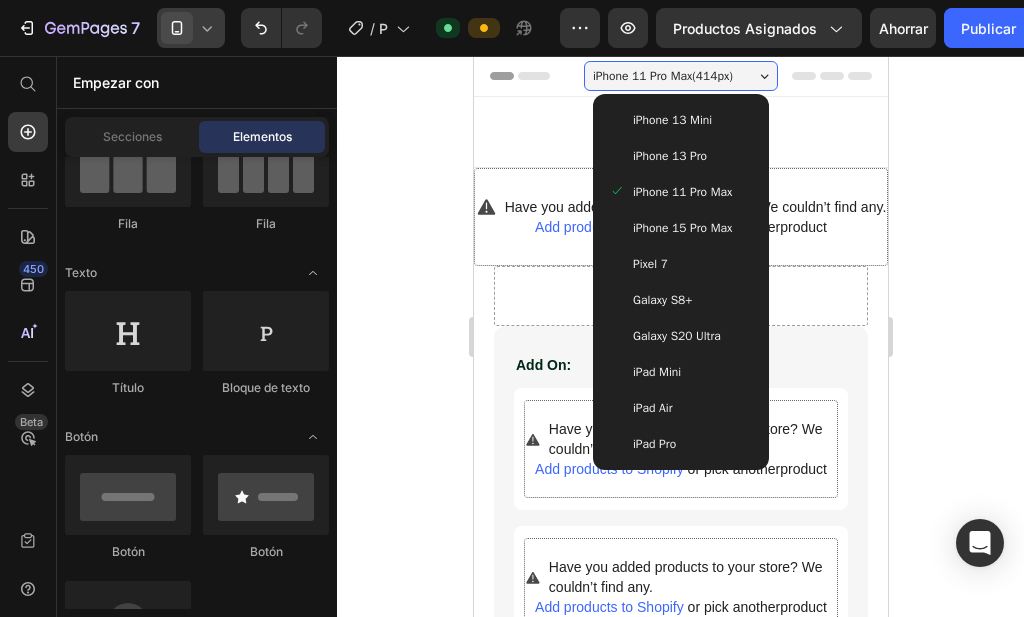 click on "iPhone 15 Pro Max" at bounding box center (680, 228) 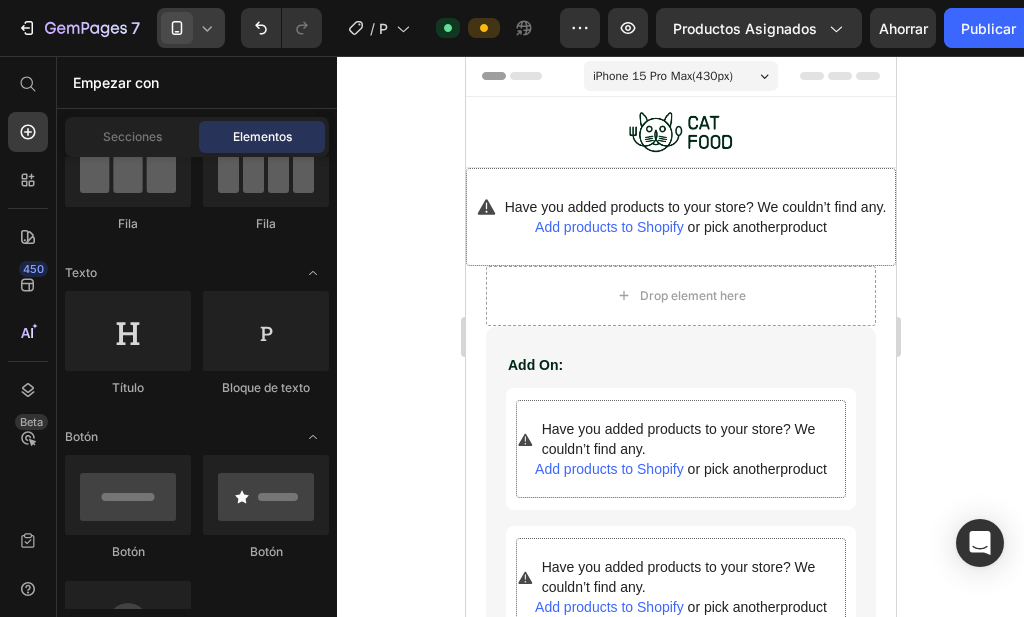 click on "iPhone 15 Pro Max  ( 430 px)" at bounding box center [680, 76] 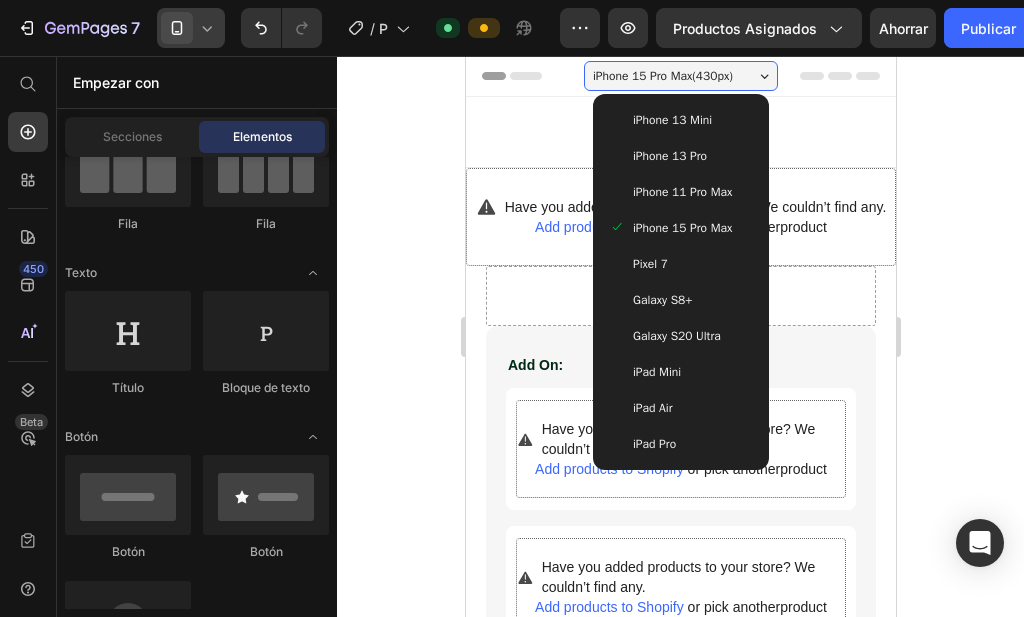 click on "Galaxy S8+" at bounding box center [680, 300] 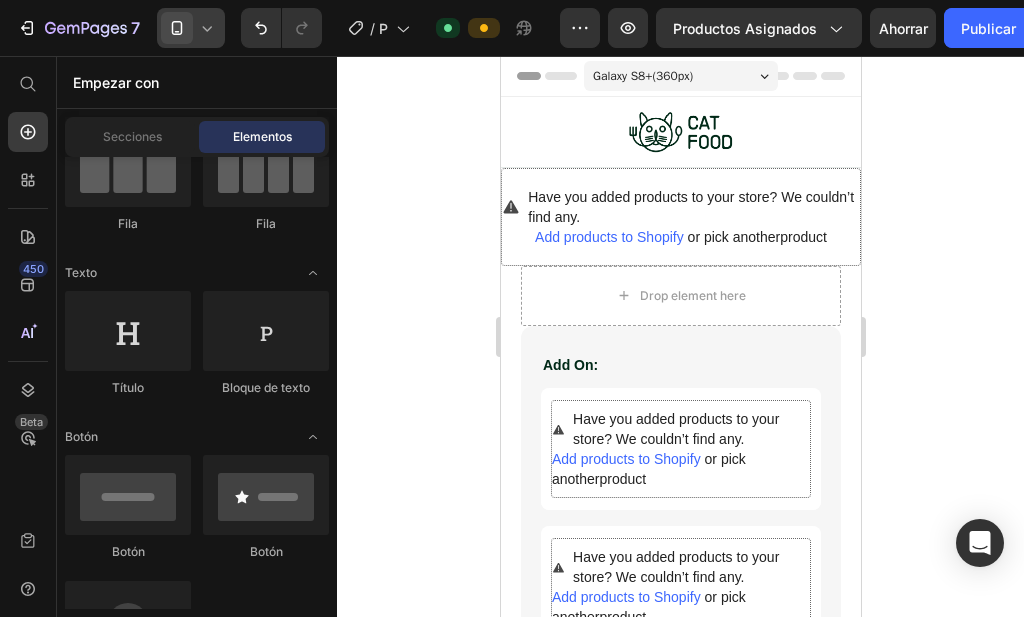 click on "Galaxy S8+  ( 360 px)" at bounding box center (680, 76) 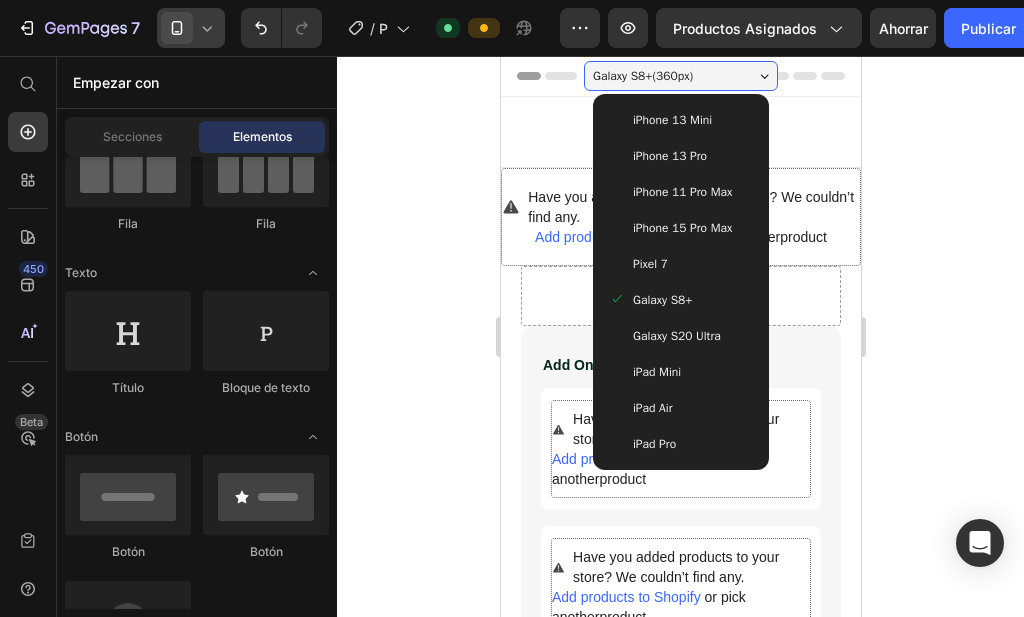 click on "Galaxy S20 Ultra" at bounding box center [680, 336] 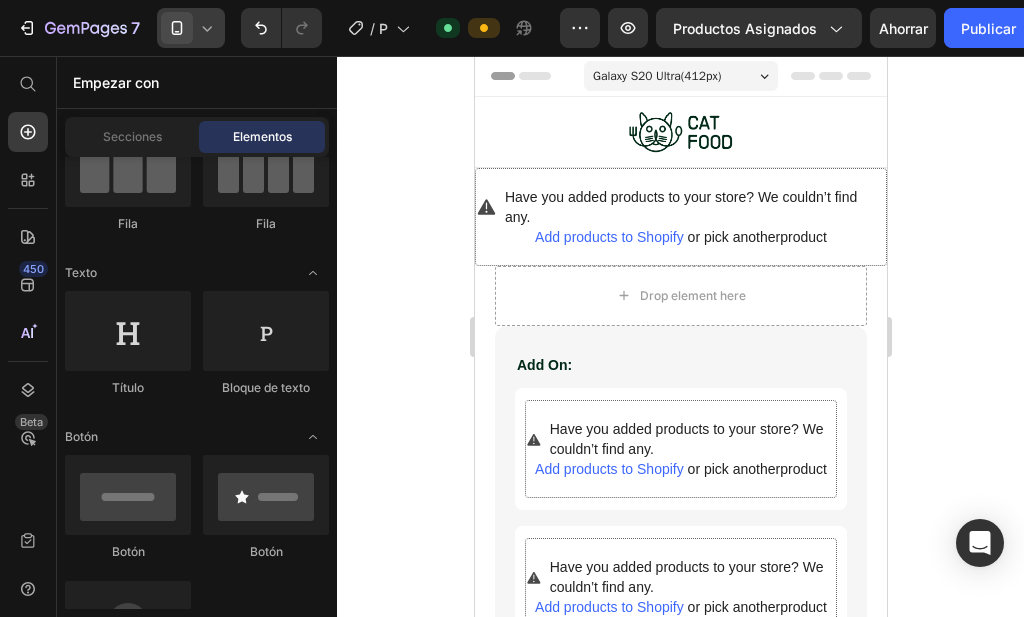 click on "Galaxy S20 Ultra  ( 412 px)" at bounding box center (656, 76) 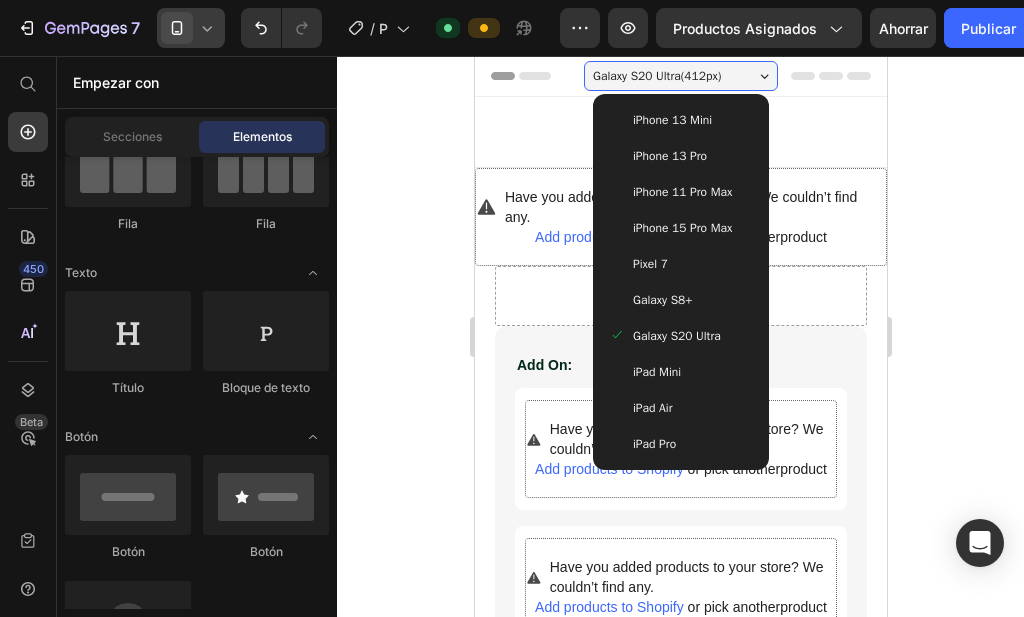 click on "Pixel 7" at bounding box center [680, 264] 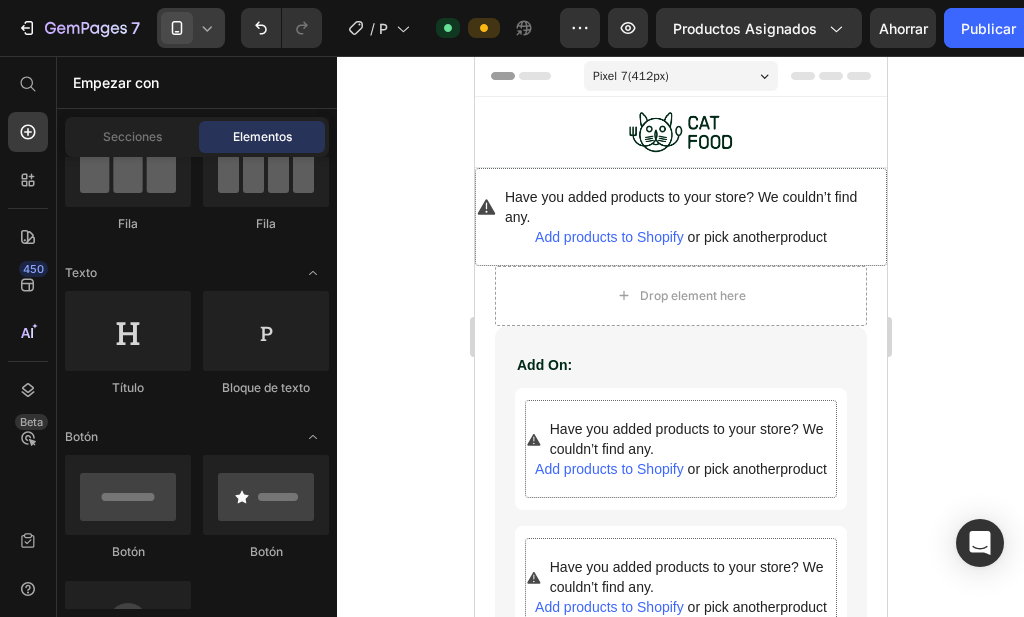 click on "Pixel 7  ( 412 px)" at bounding box center [680, 76] 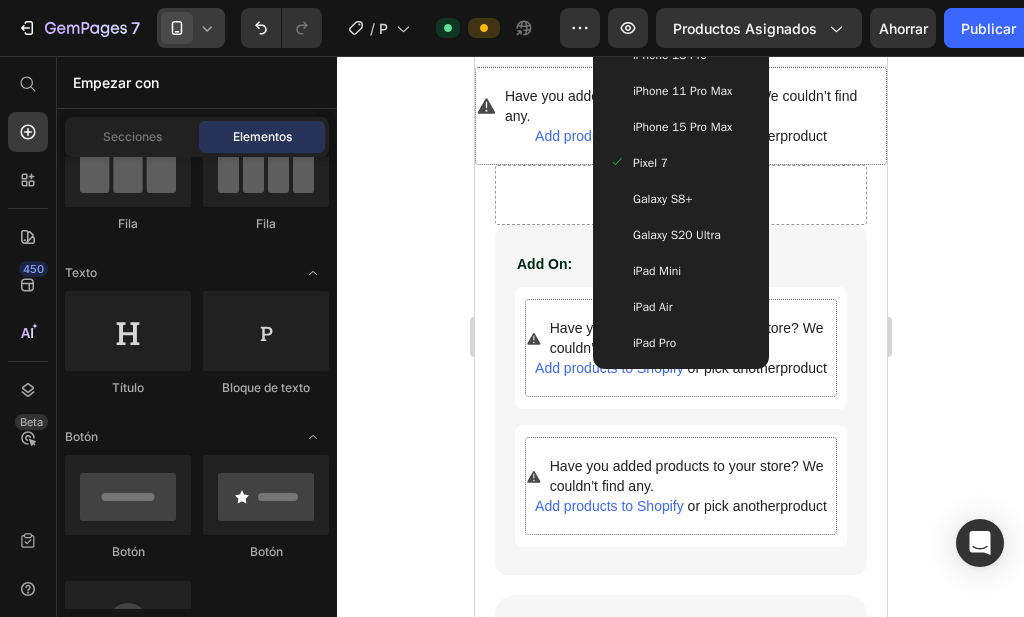 scroll, scrollTop: 0, scrollLeft: 0, axis: both 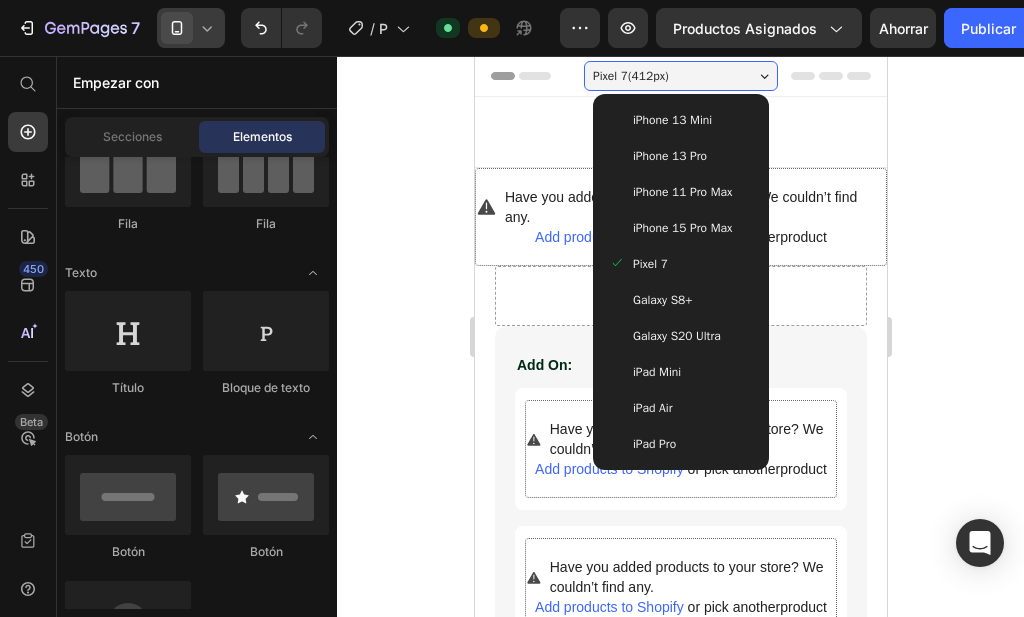 click 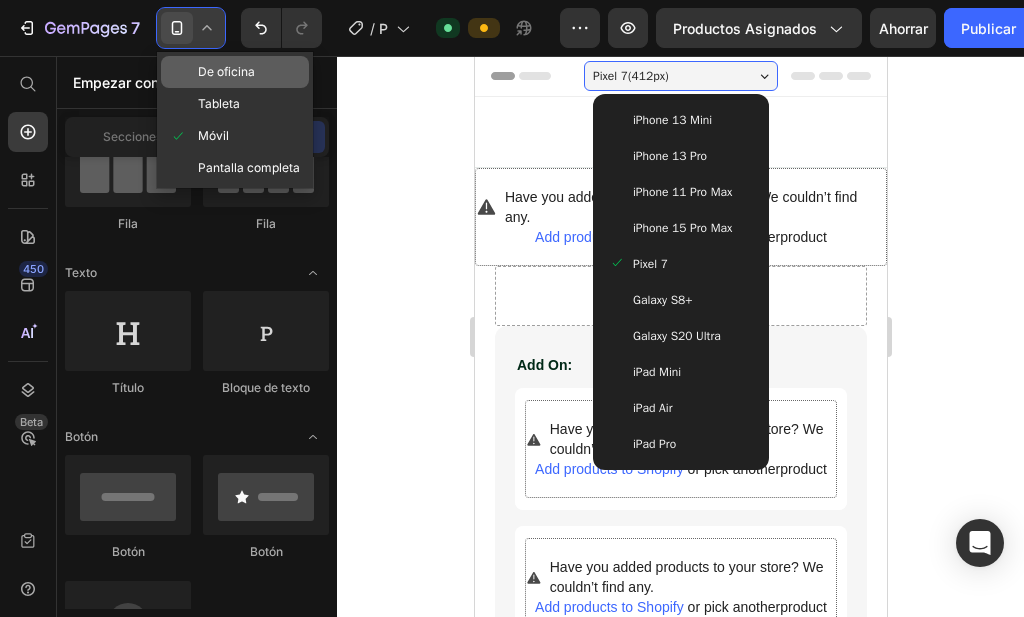 click on "De oficina" 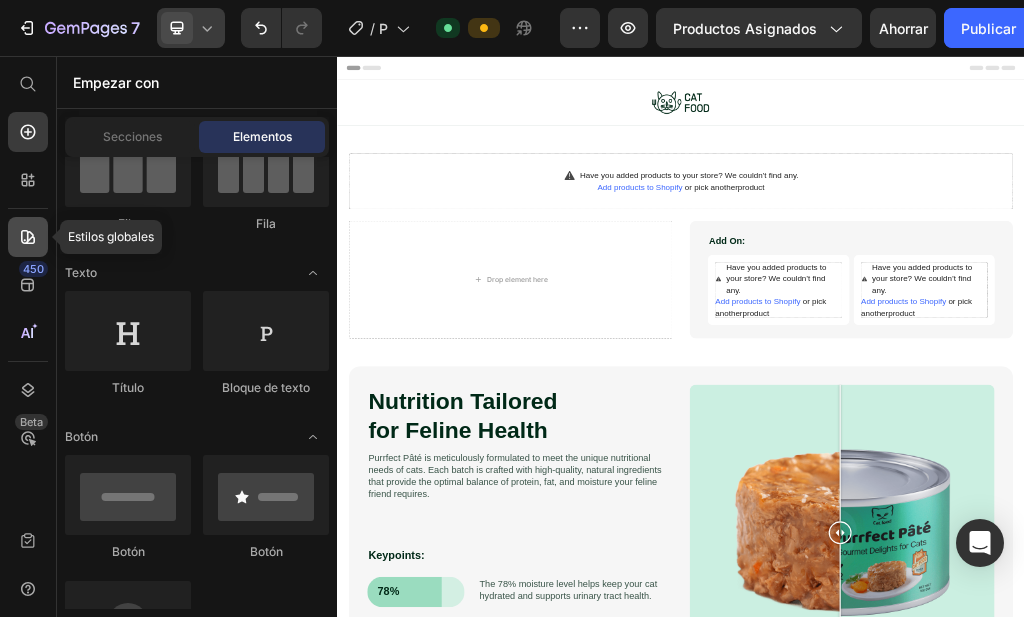 click 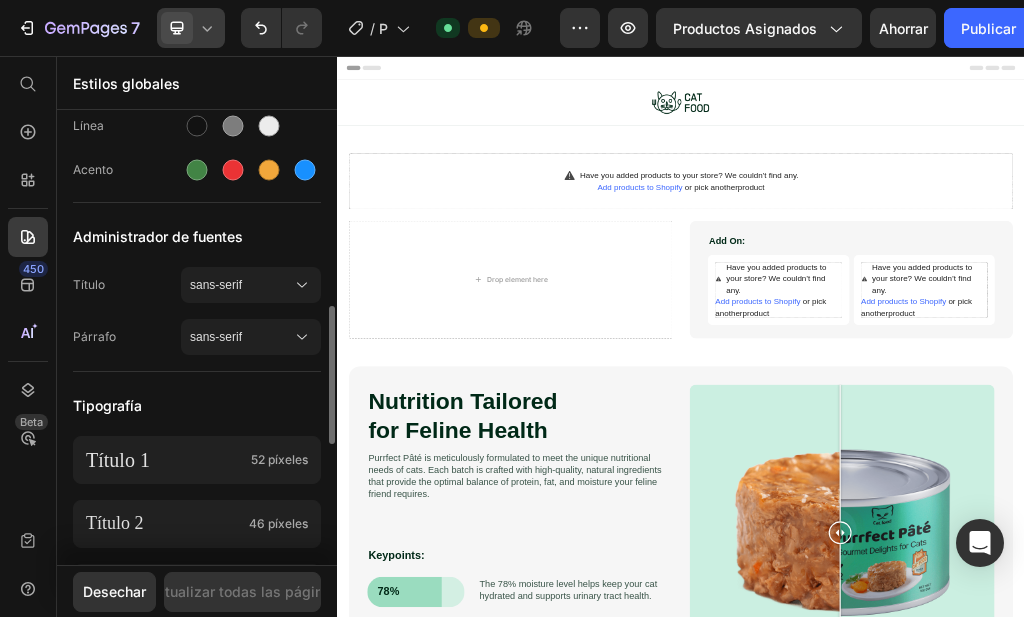 scroll, scrollTop: 300, scrollLeft: 0, axis: vertical 